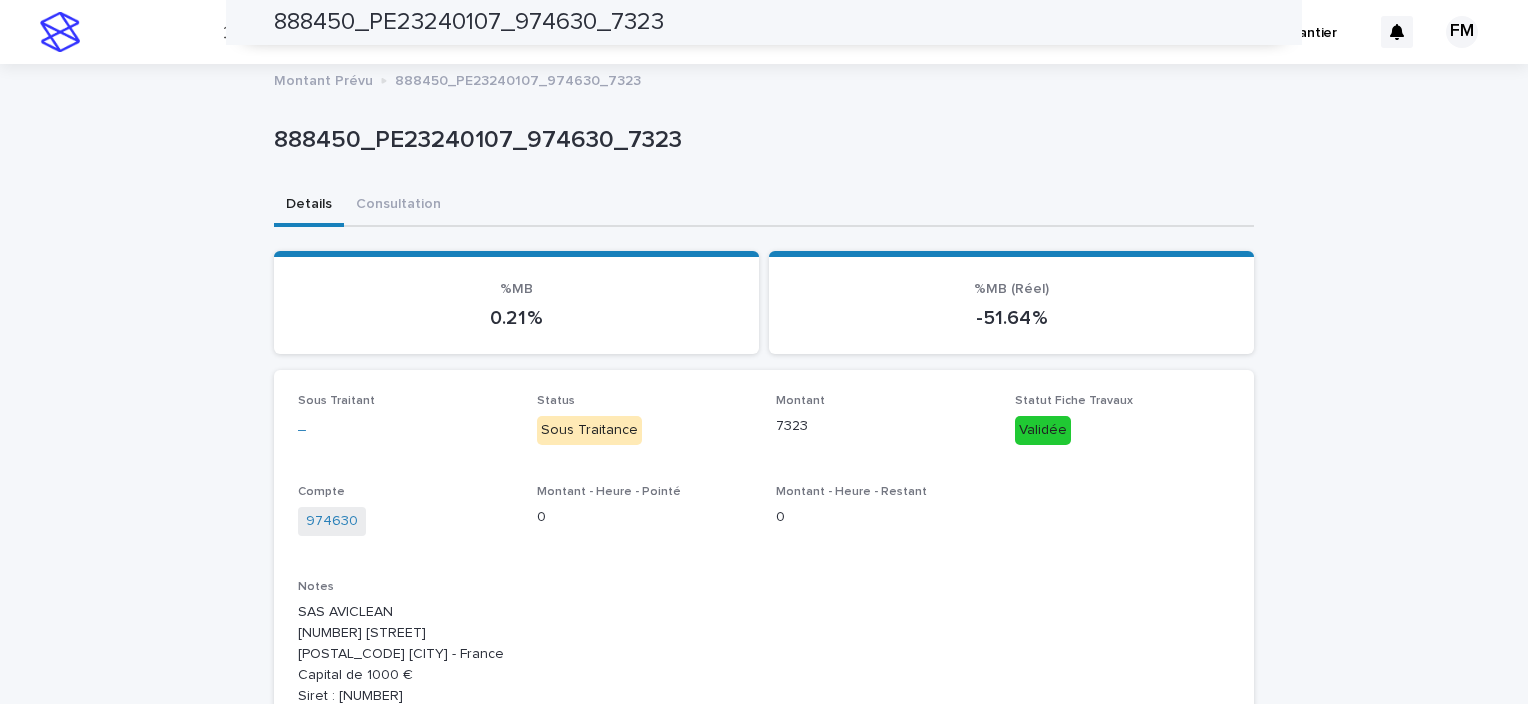 scroll, scrollTop: 0, scrollLeft: 0, axis: both 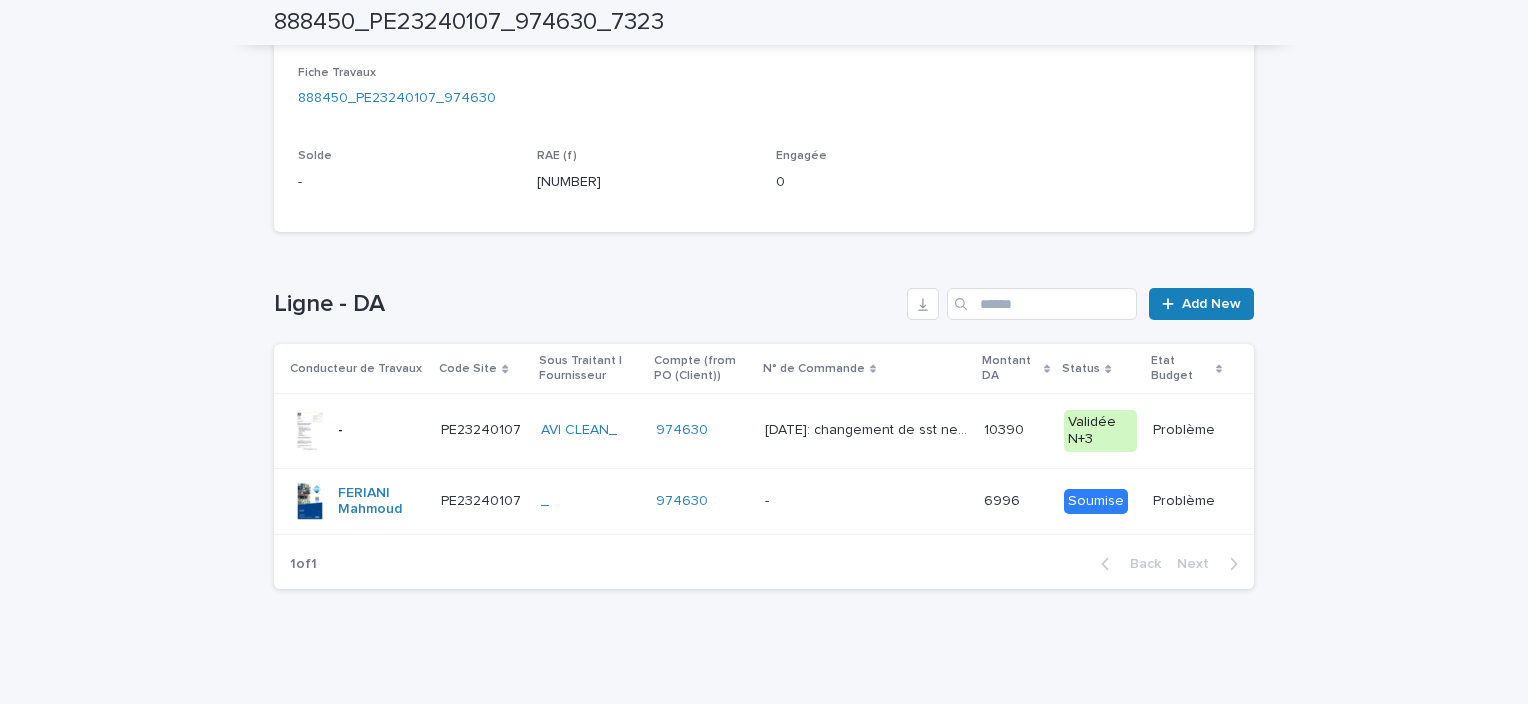 click at bounding box center [866, 501] 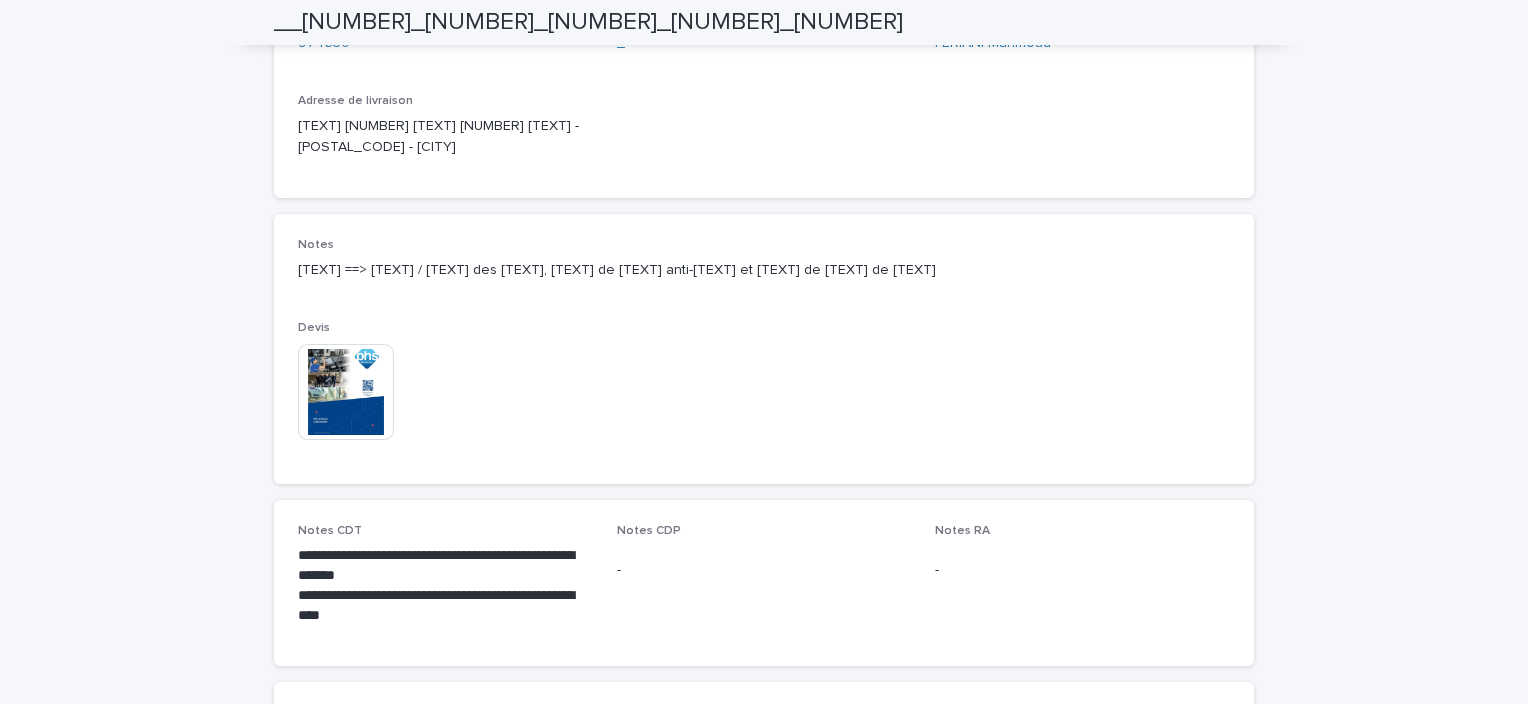 scroll, scrollTop: 1000, scrollLeft: 0, axis: vertical 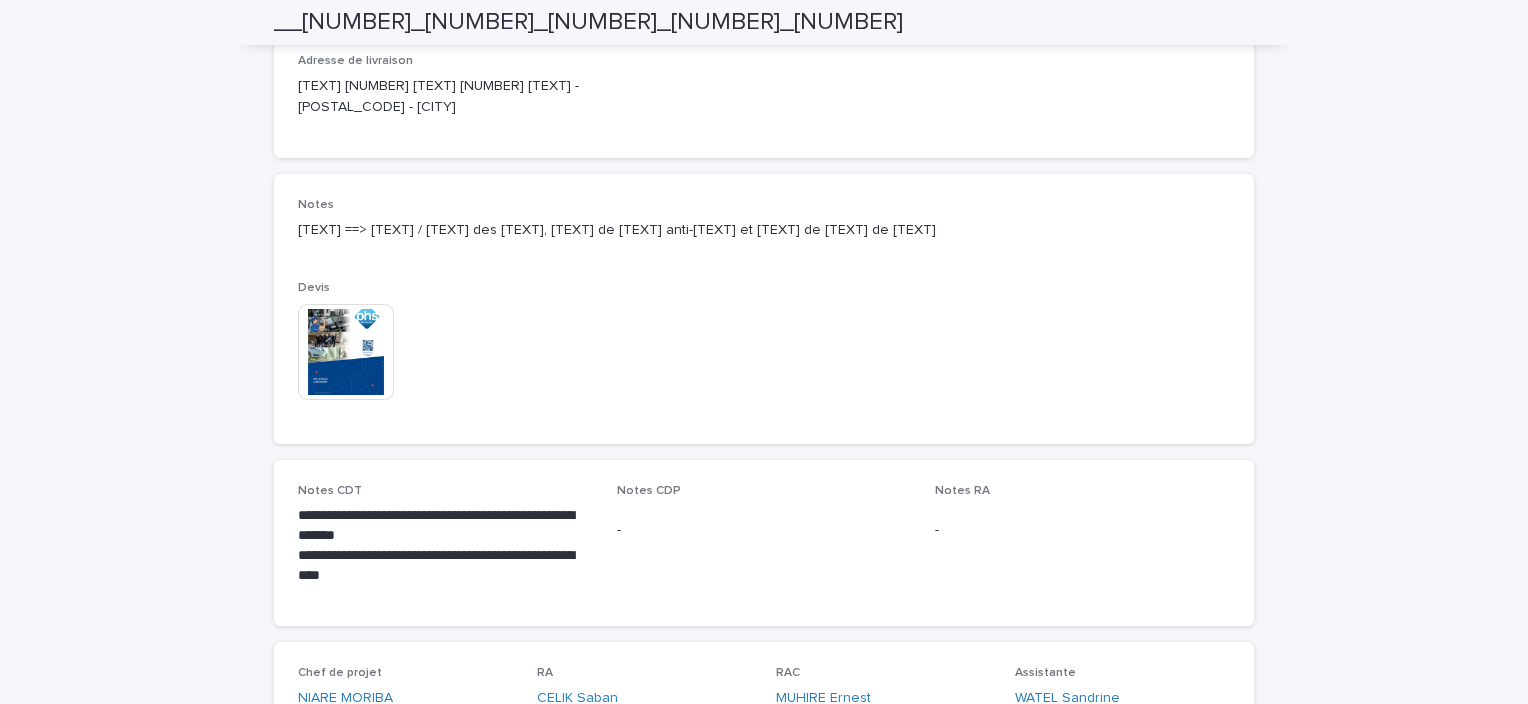click at bounding box center [346, 352] 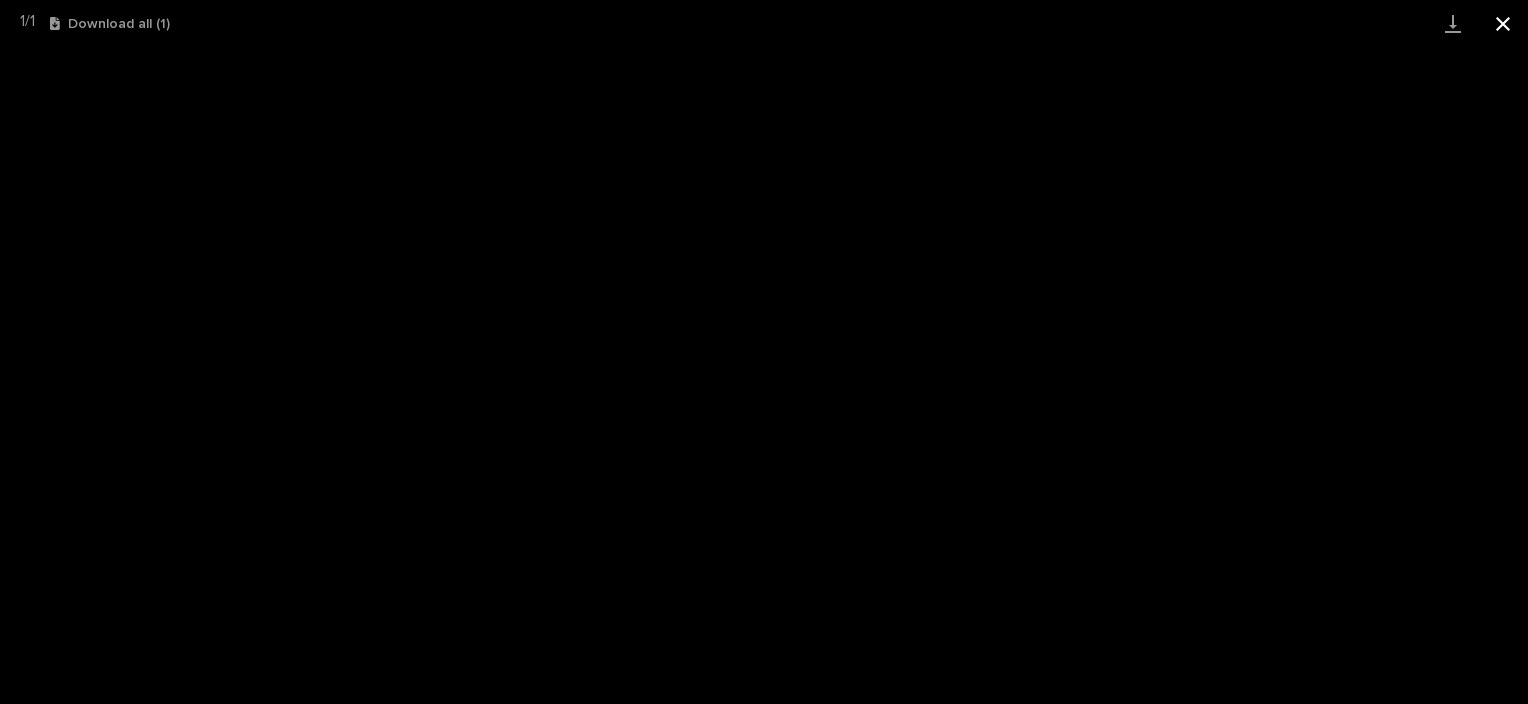 click at bounding box center (1503, 23) 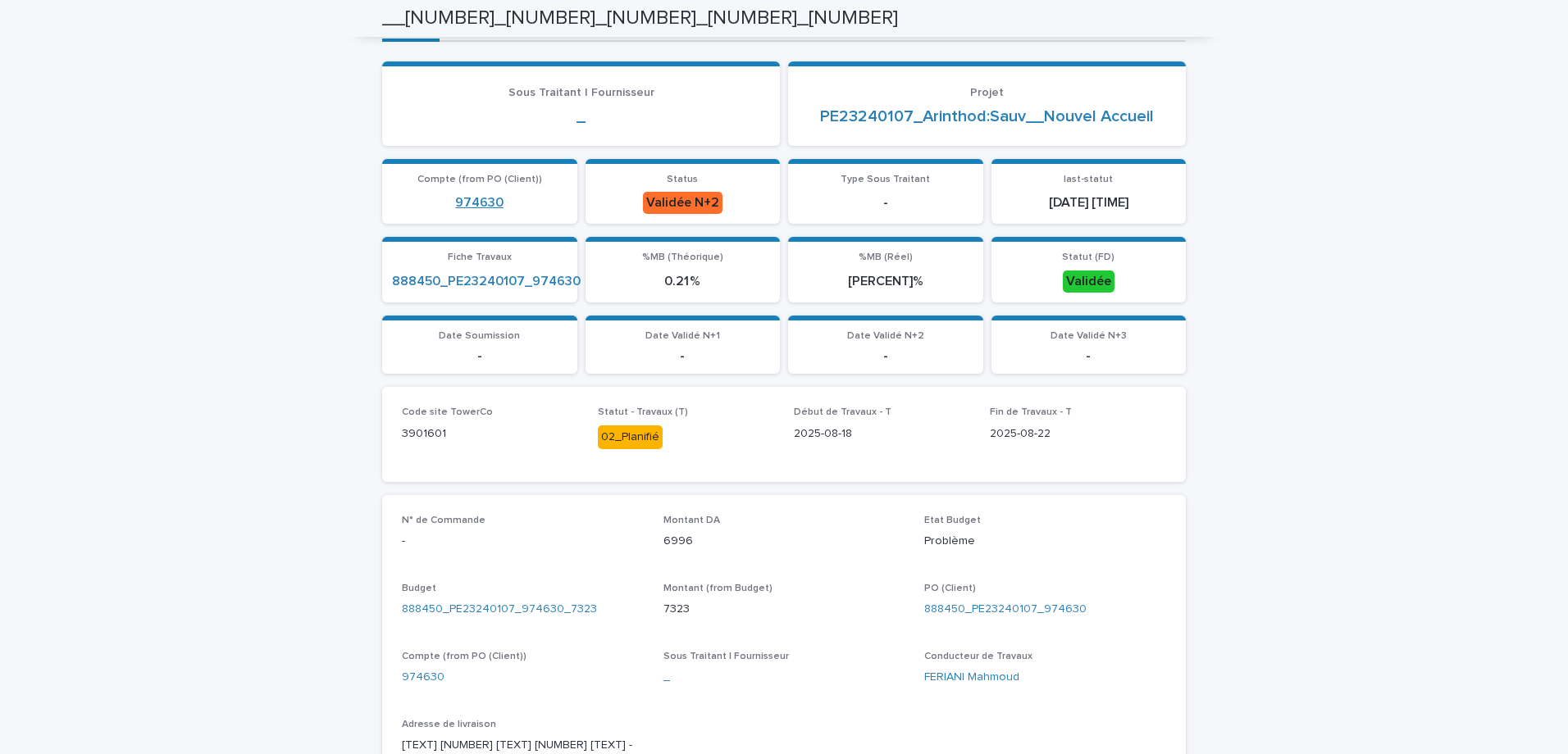 scroll, scrollTop: 0, scrollLeft: 0, axis: both 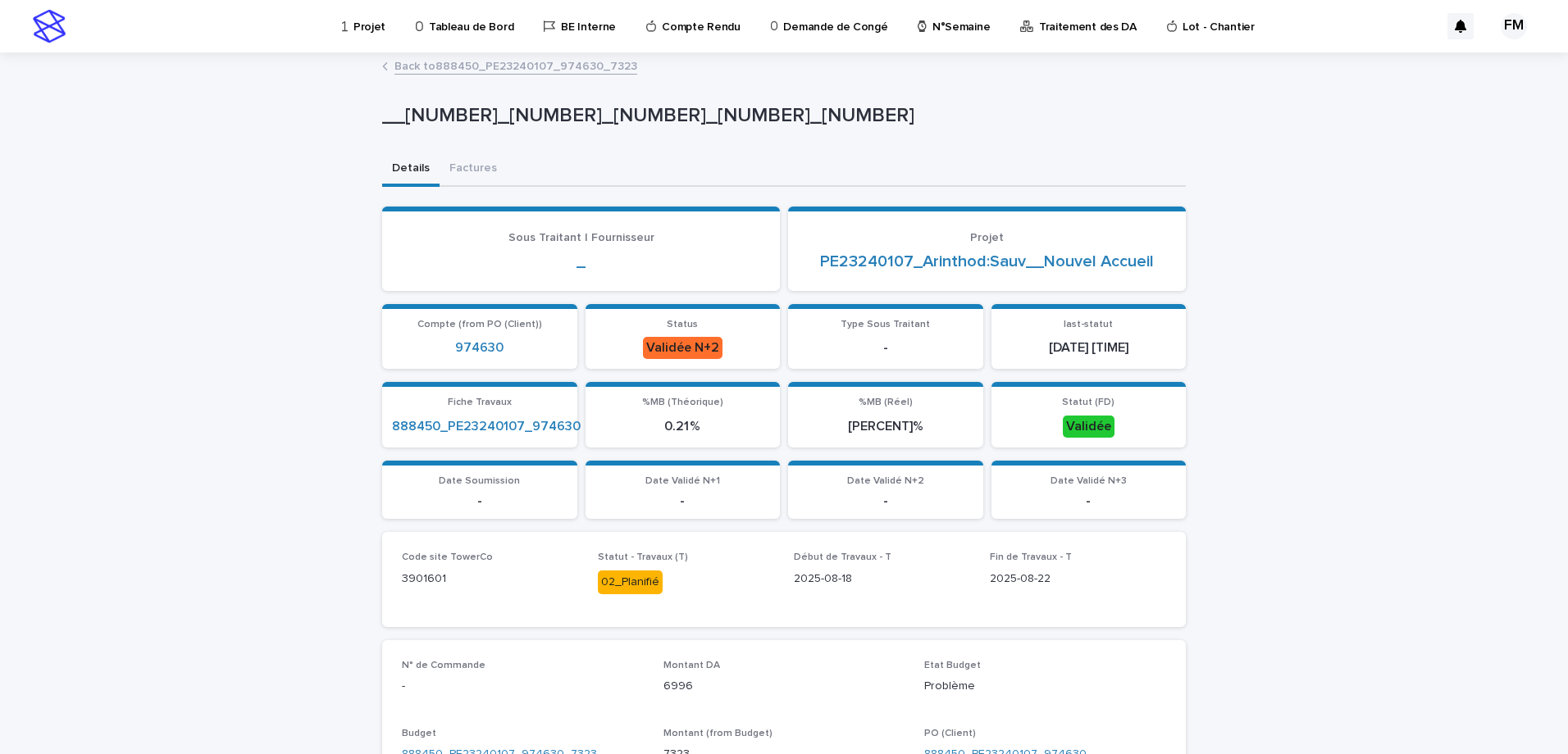click on "Tableau de Bord" at bounding box center [471, 17] 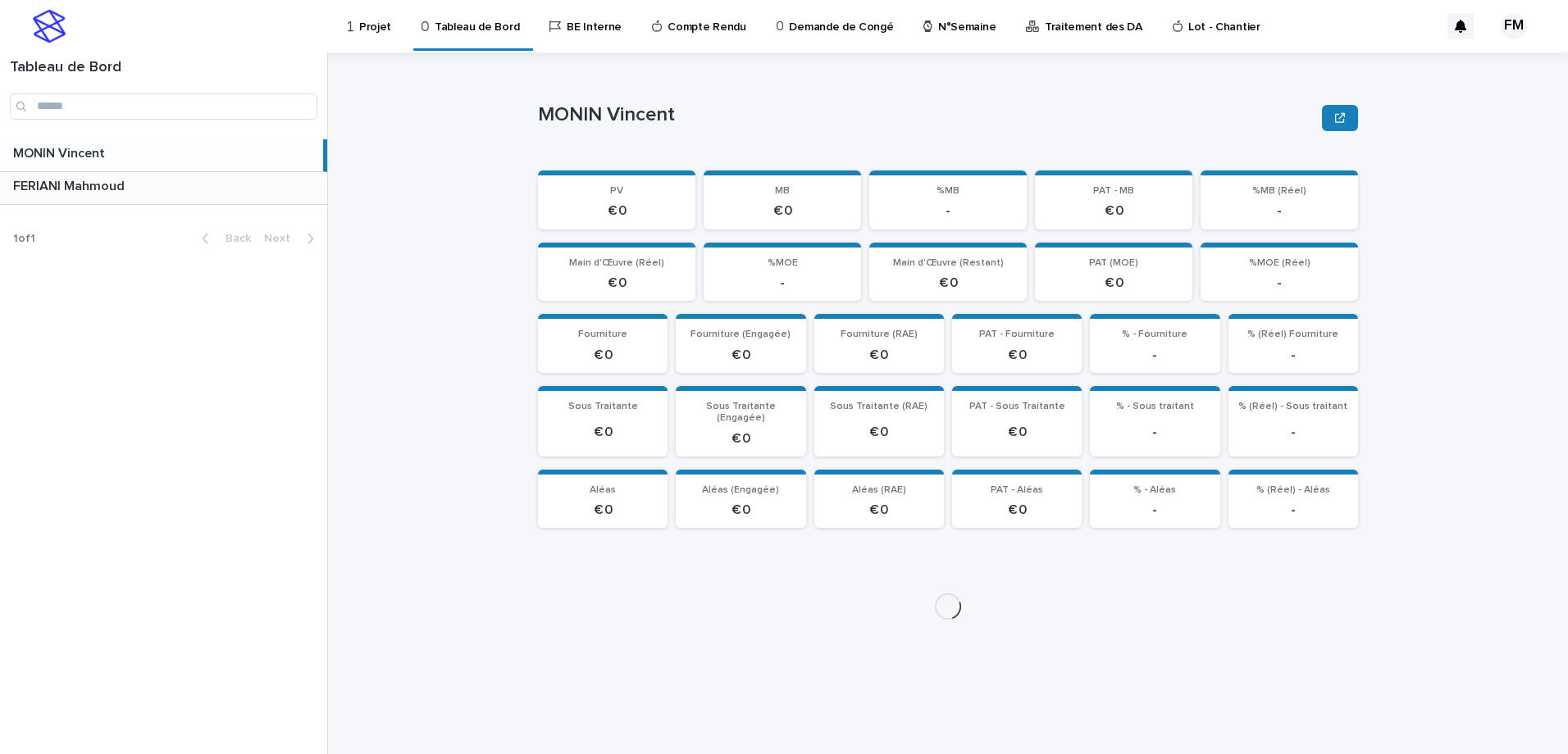 click on "[FIRST] [LAST] [FIRST] [LAST]" at bounding box center (163, 188) 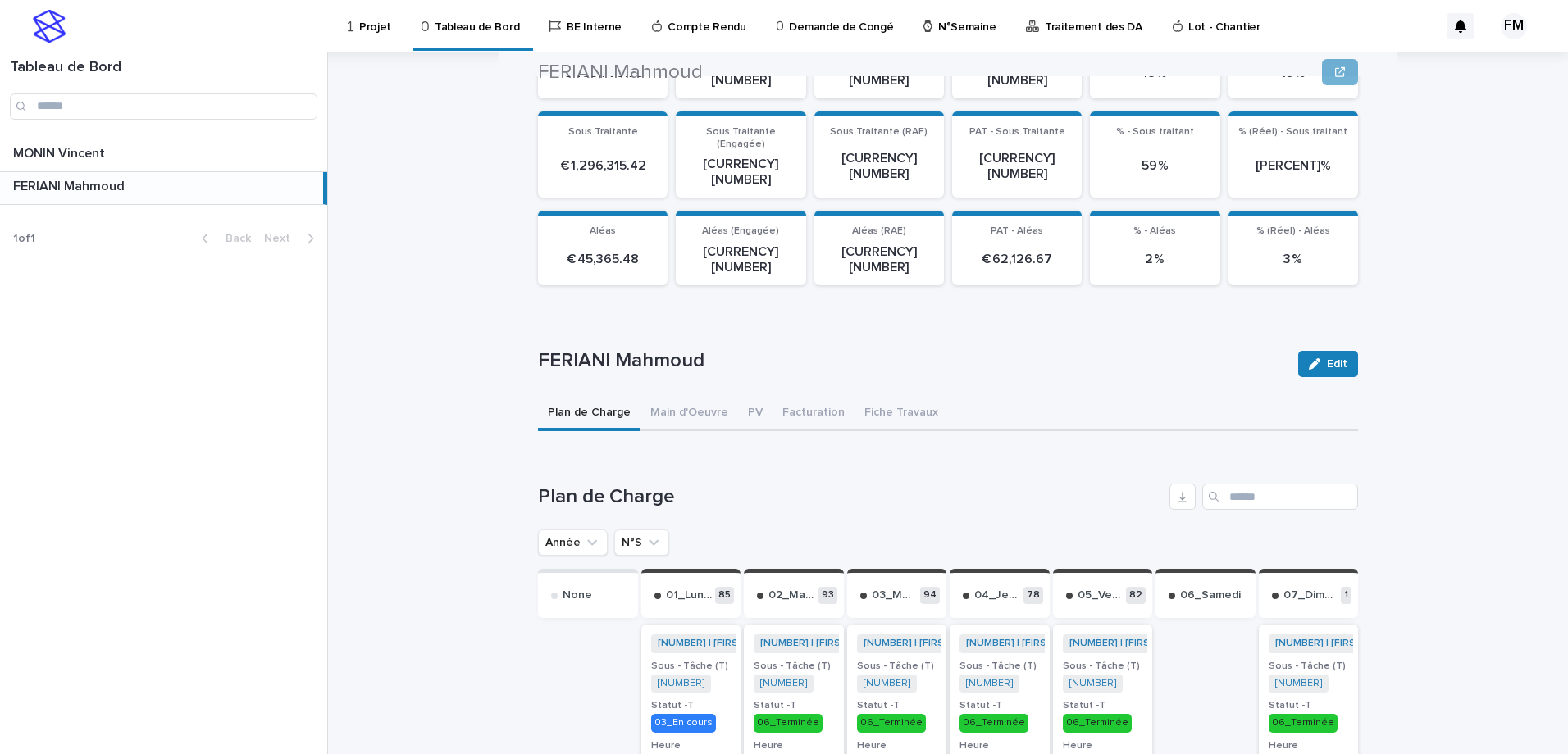 scroll, scrollTop: 327, scrollLeft: 0, axis: vertical 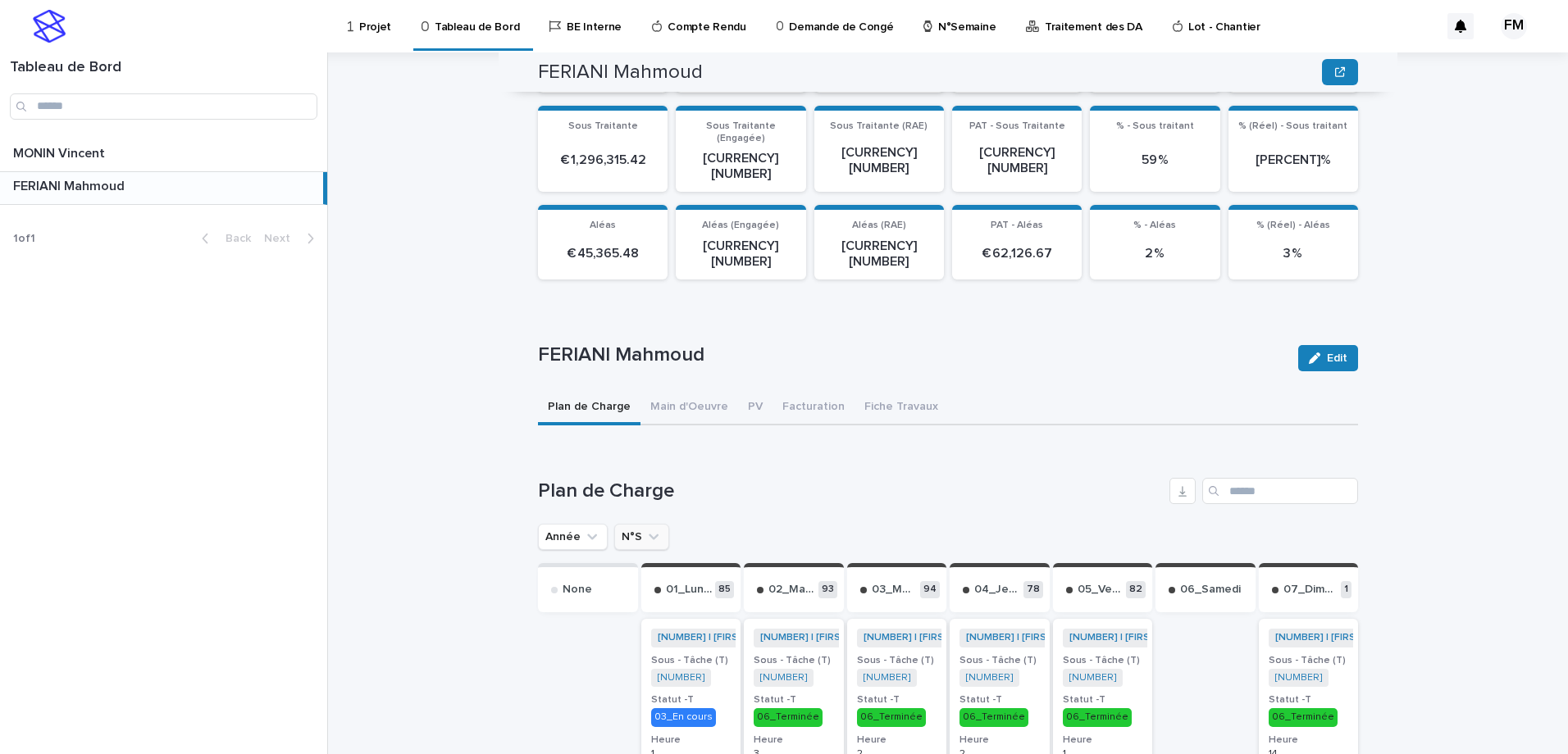 click on "N°S" at bounding box center [641, 537] 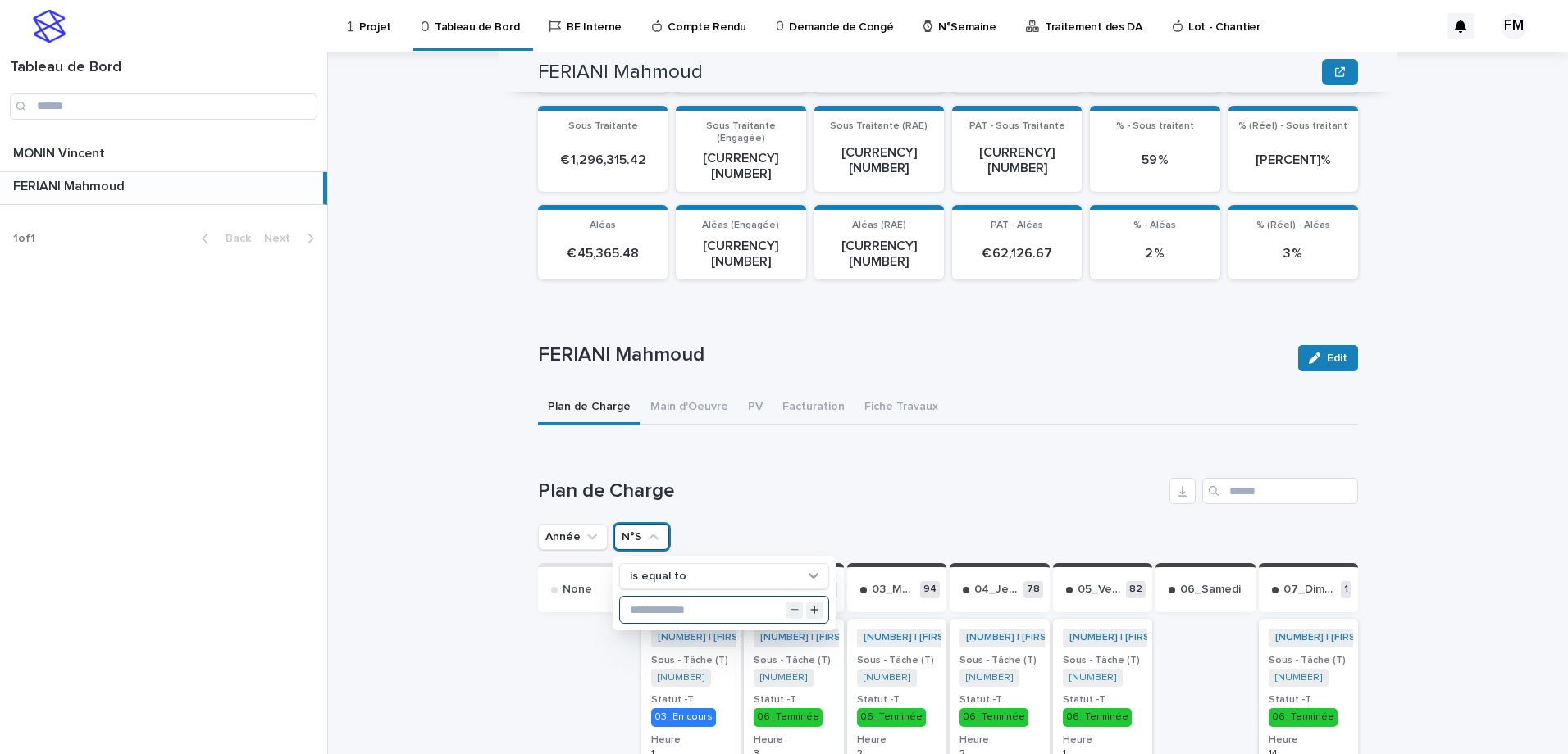 click at bounding box center (724, 610) 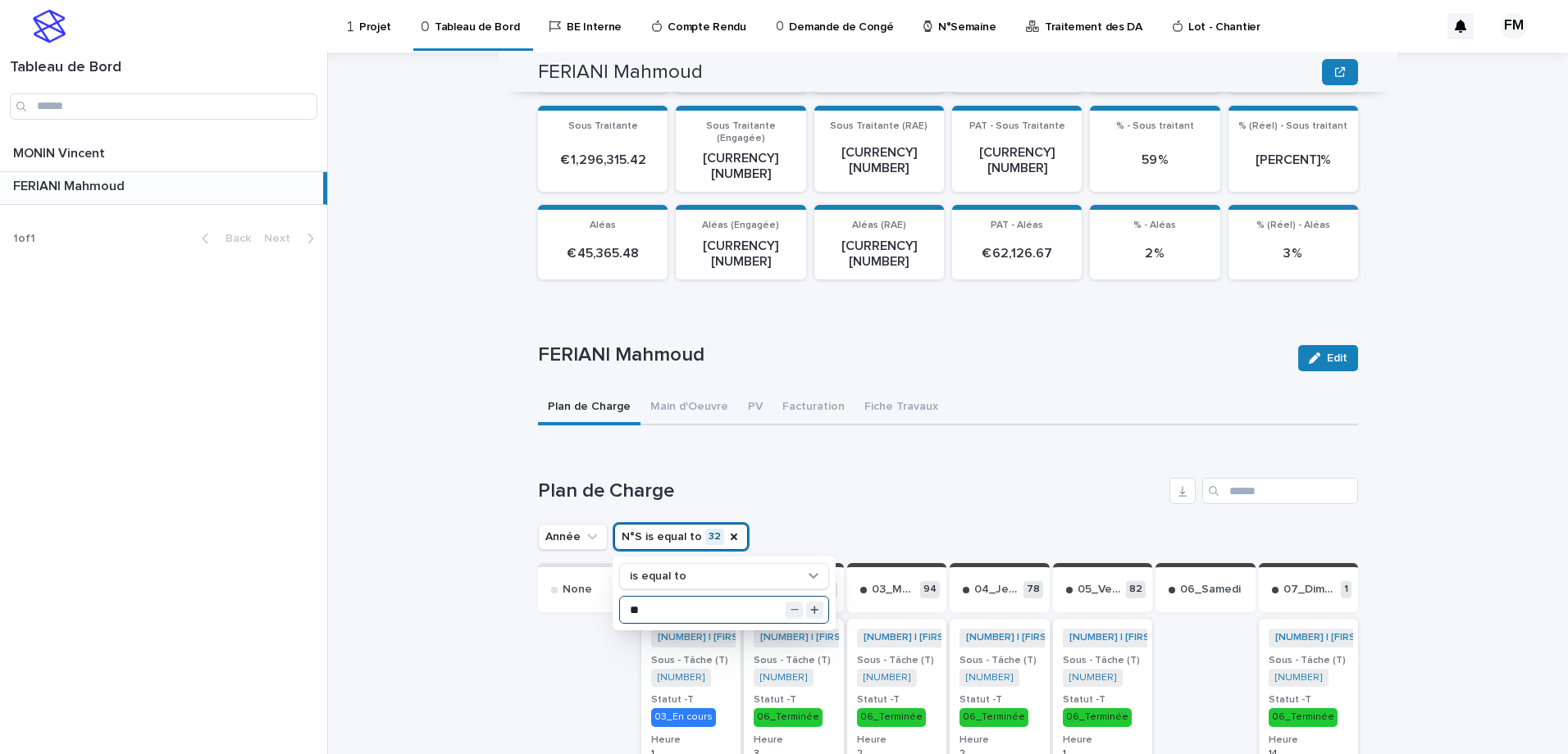 type on "**" 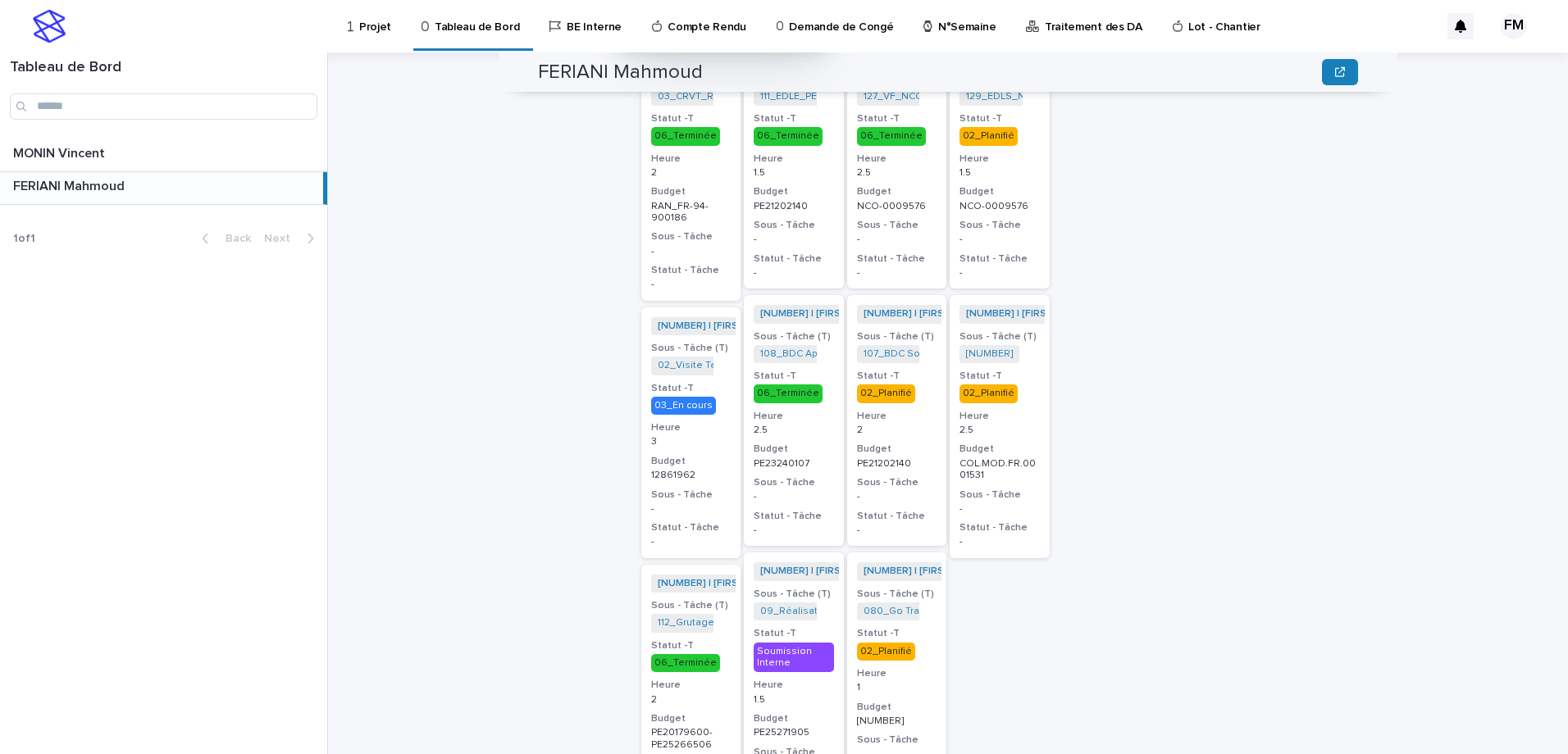 scroll, scrollTop: 983, scrollLeft: 0, axis: vertical 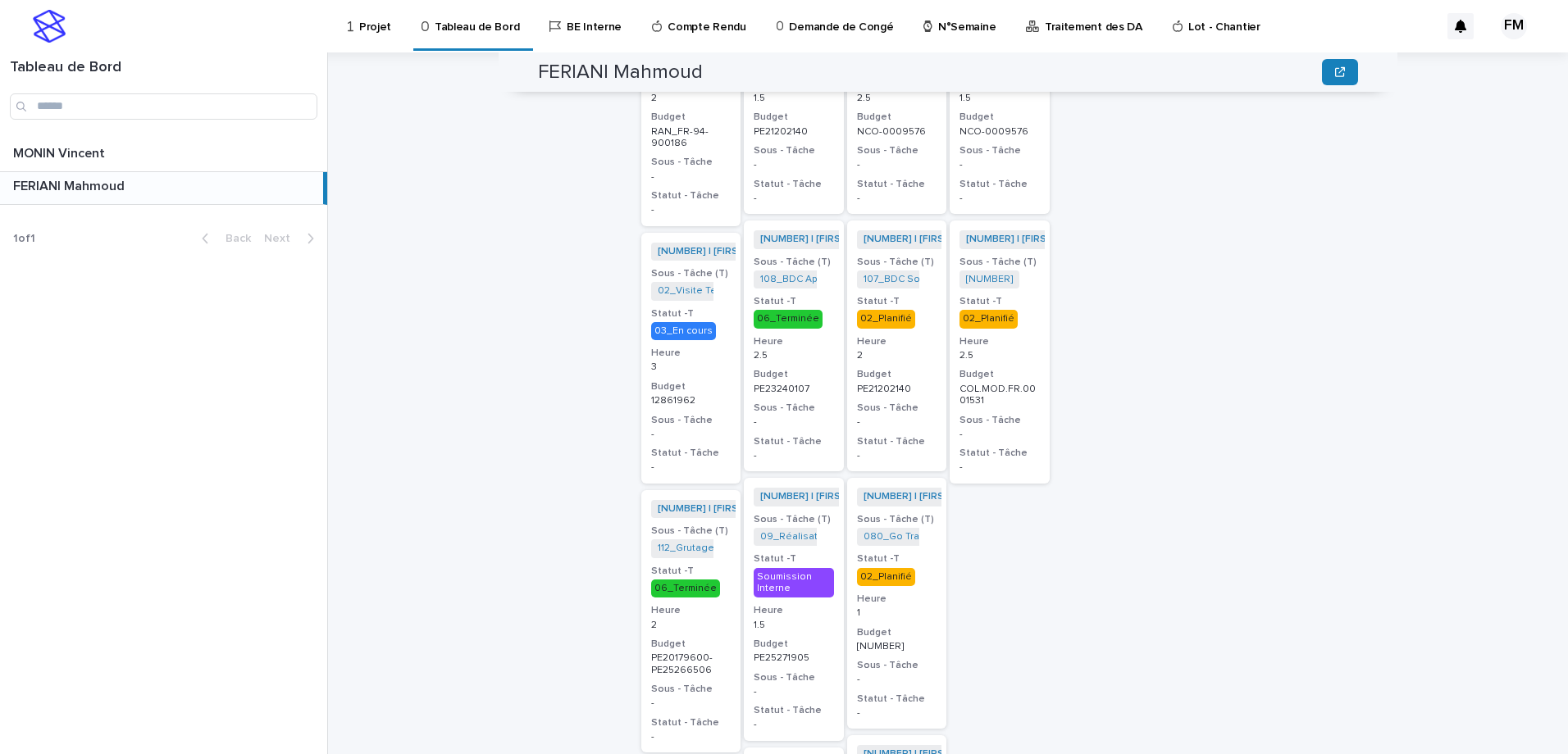 click on "[NUMBER] | [FIRST] [LAST] | [YEAR] + [NUMBER] Sous - Tâche (T) [NUMBER] + [NUMBER] Statut -T [NUMBER]_Planifié Heure [NUMBER] Budget [NUMBER] Sous - Tâche - Statut - Tâche -" at bounding box center (897, 603) 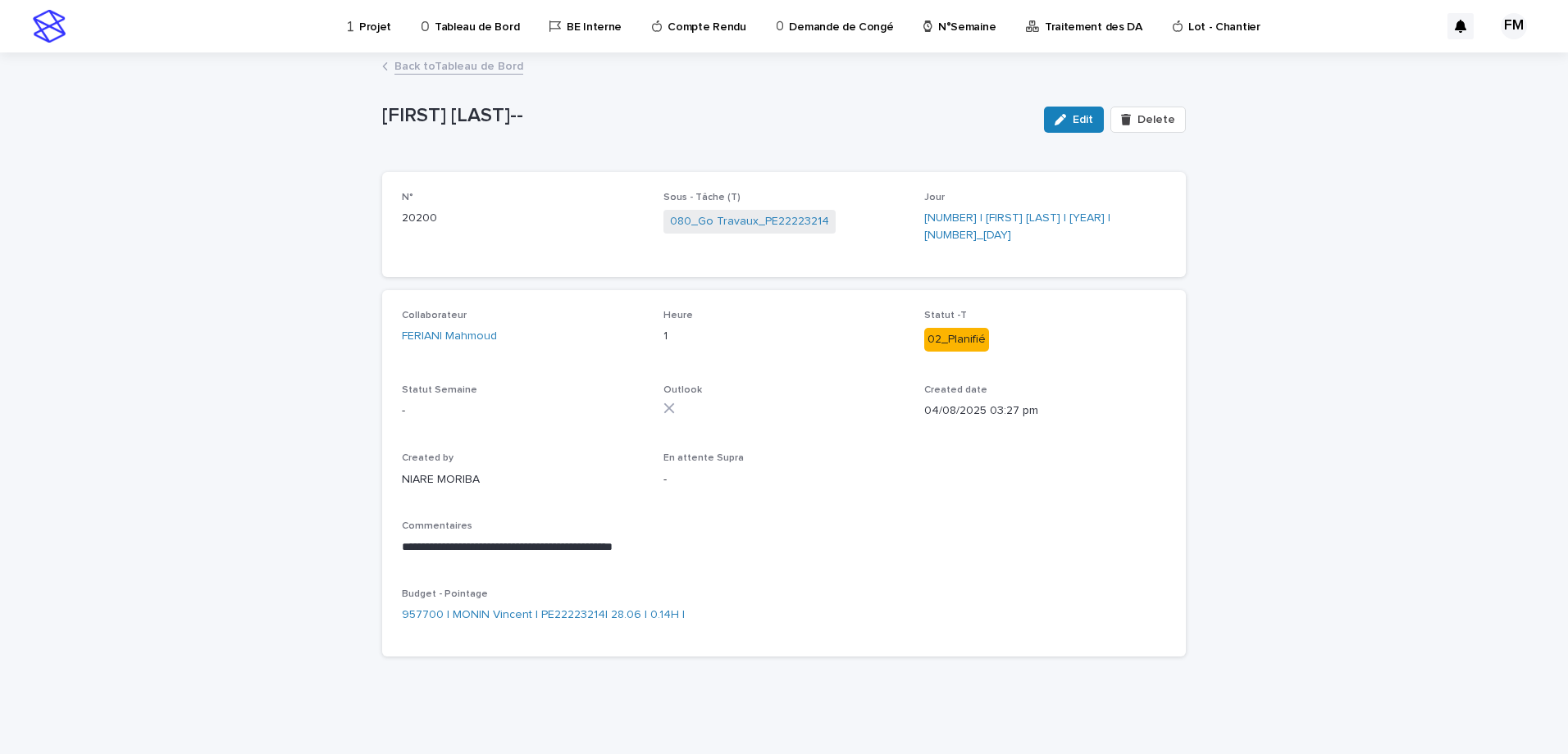 click on "Back to  Tableau de Bord" at bounding box center (458, 65) 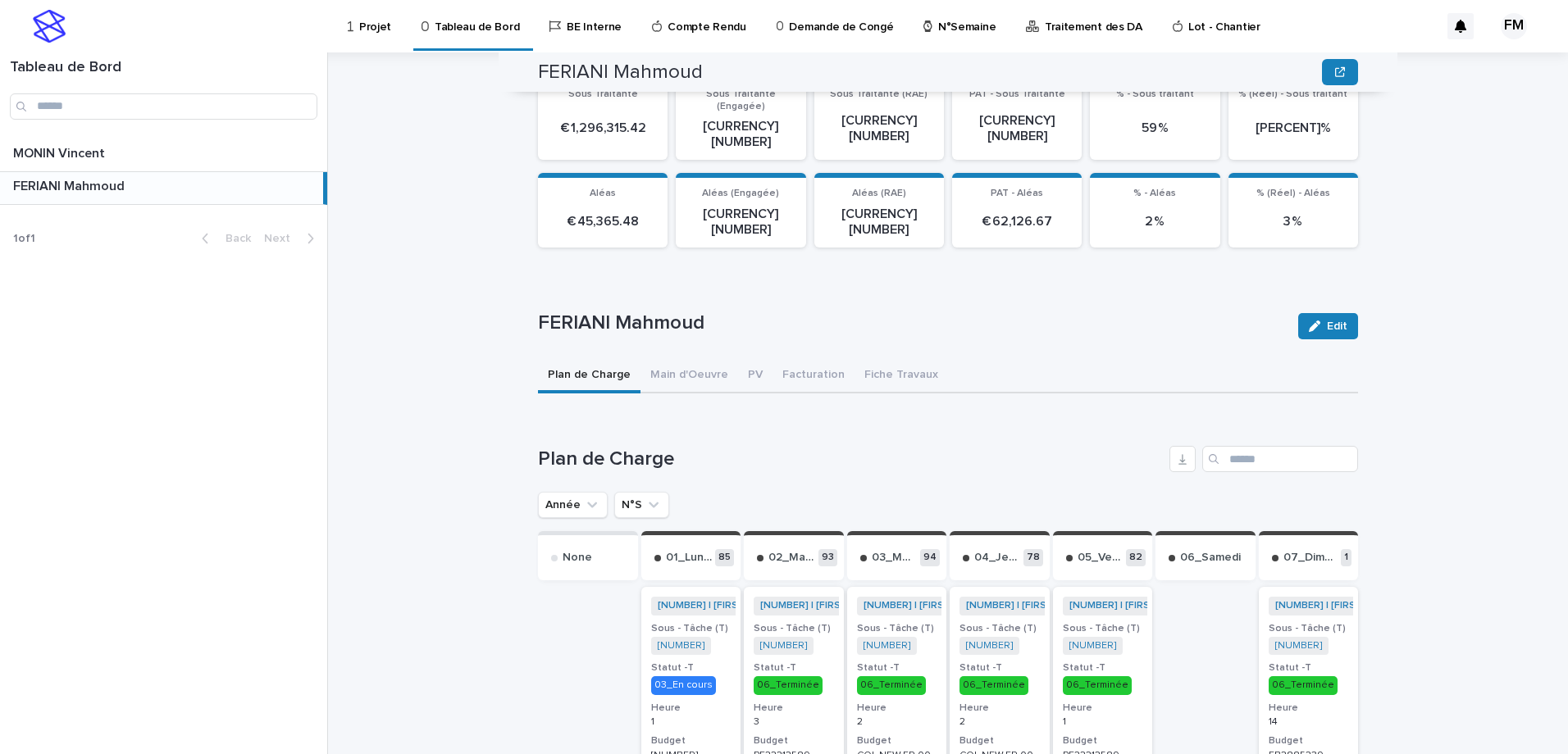 scroll, scrollTop: 492, scrollLeft: 0, axis: vertical 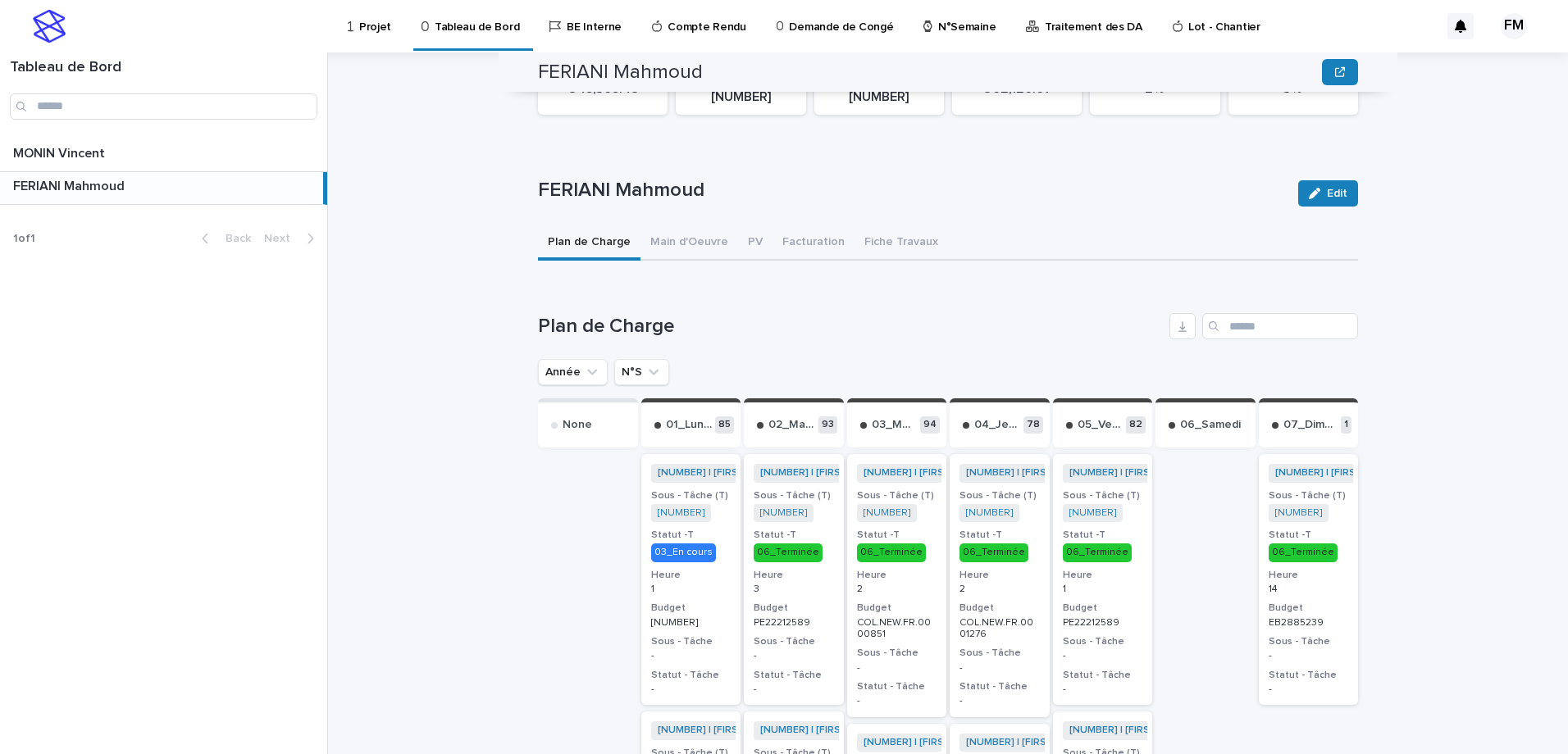 click on "N°S" at bounding box center [641, 372] 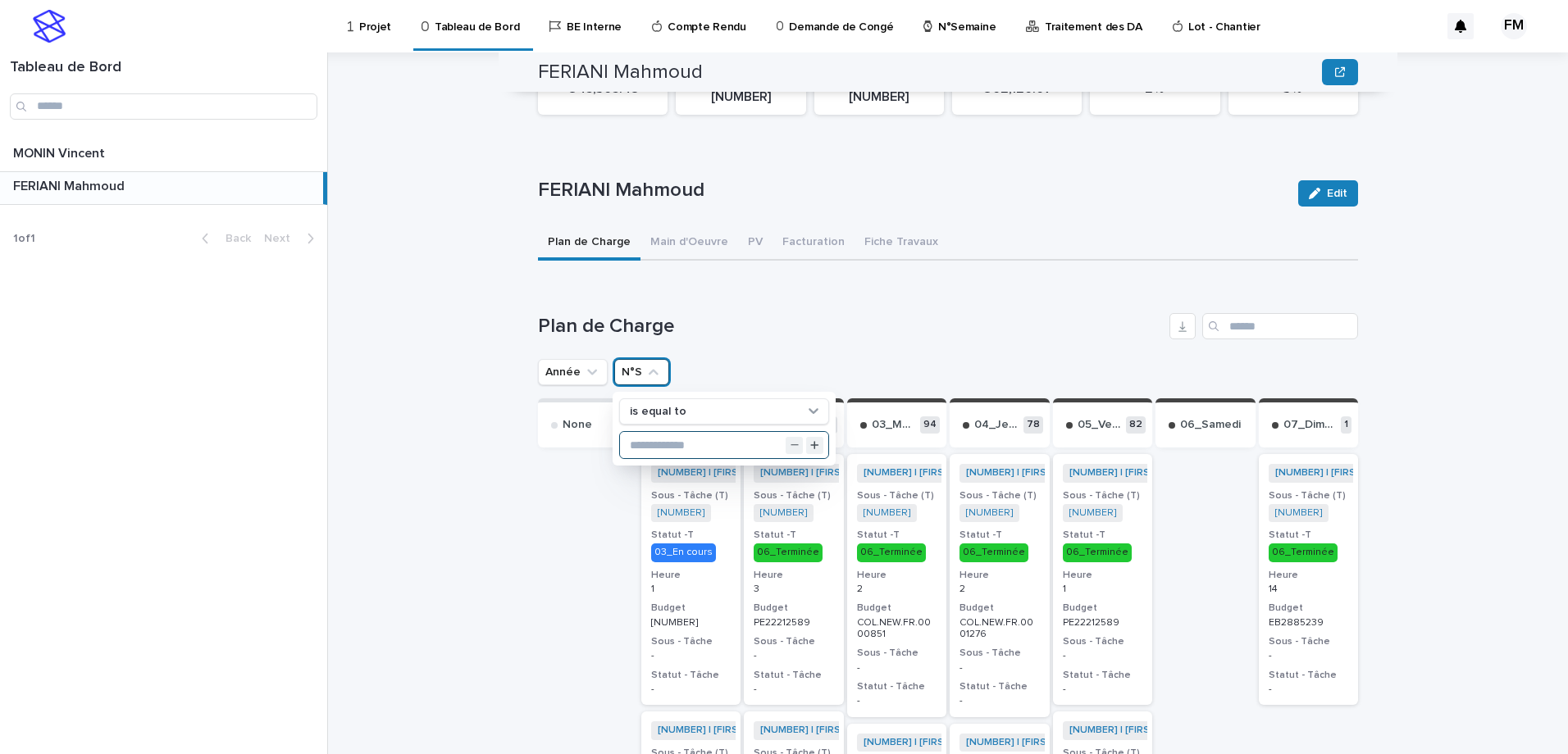 click at bounding box center (724, 445) 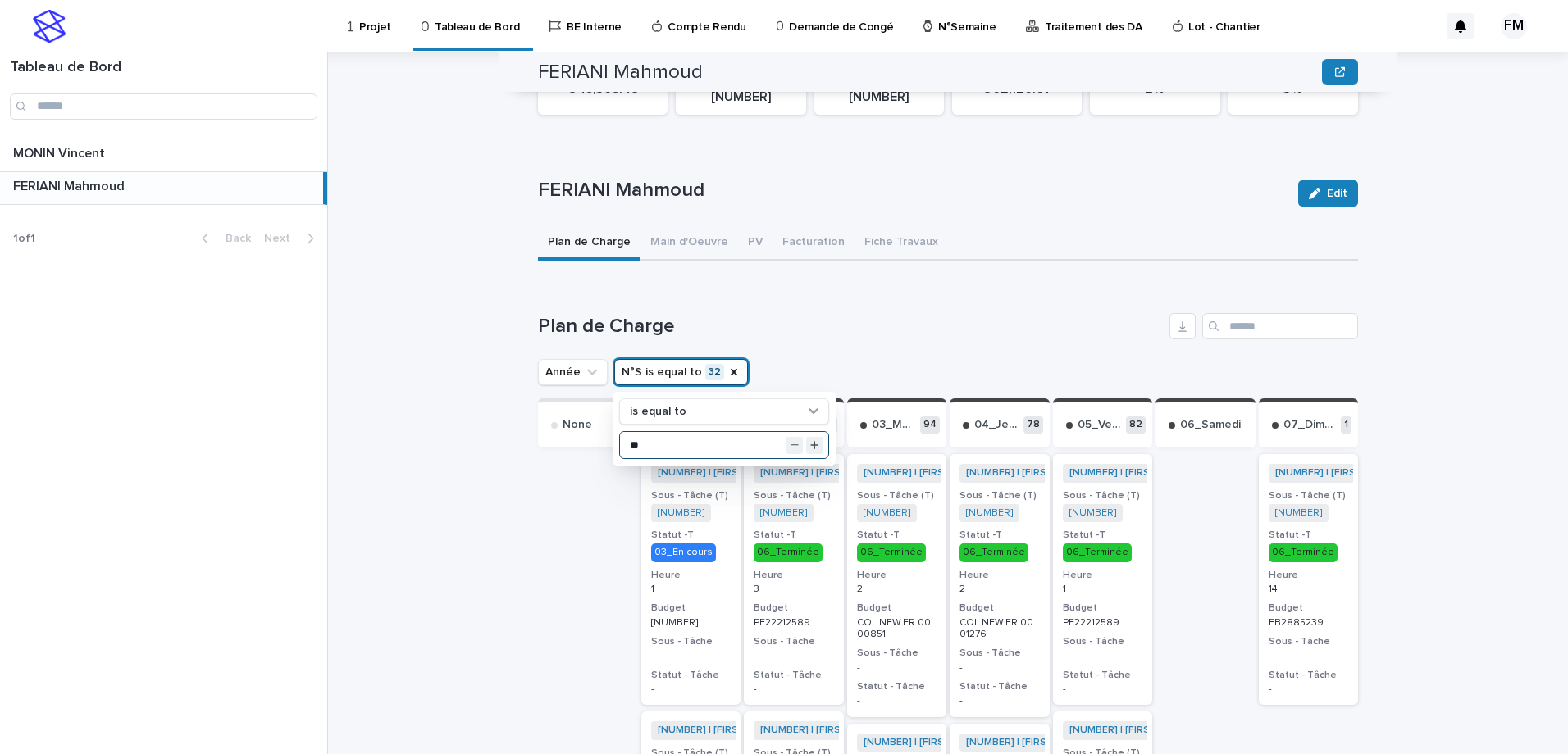 type on "**" 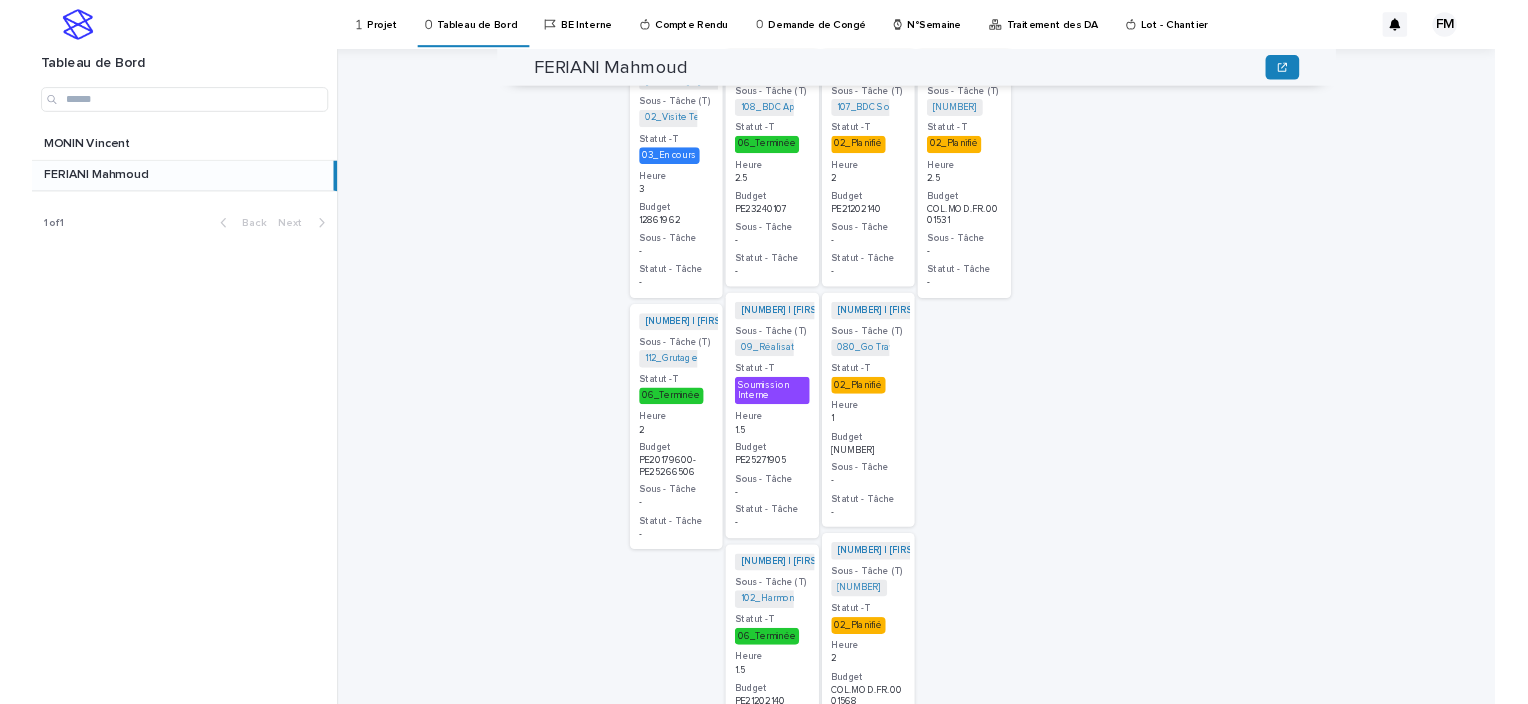 scroll, scrollTop: 1556, scrollLeft: 0, axis: vertical 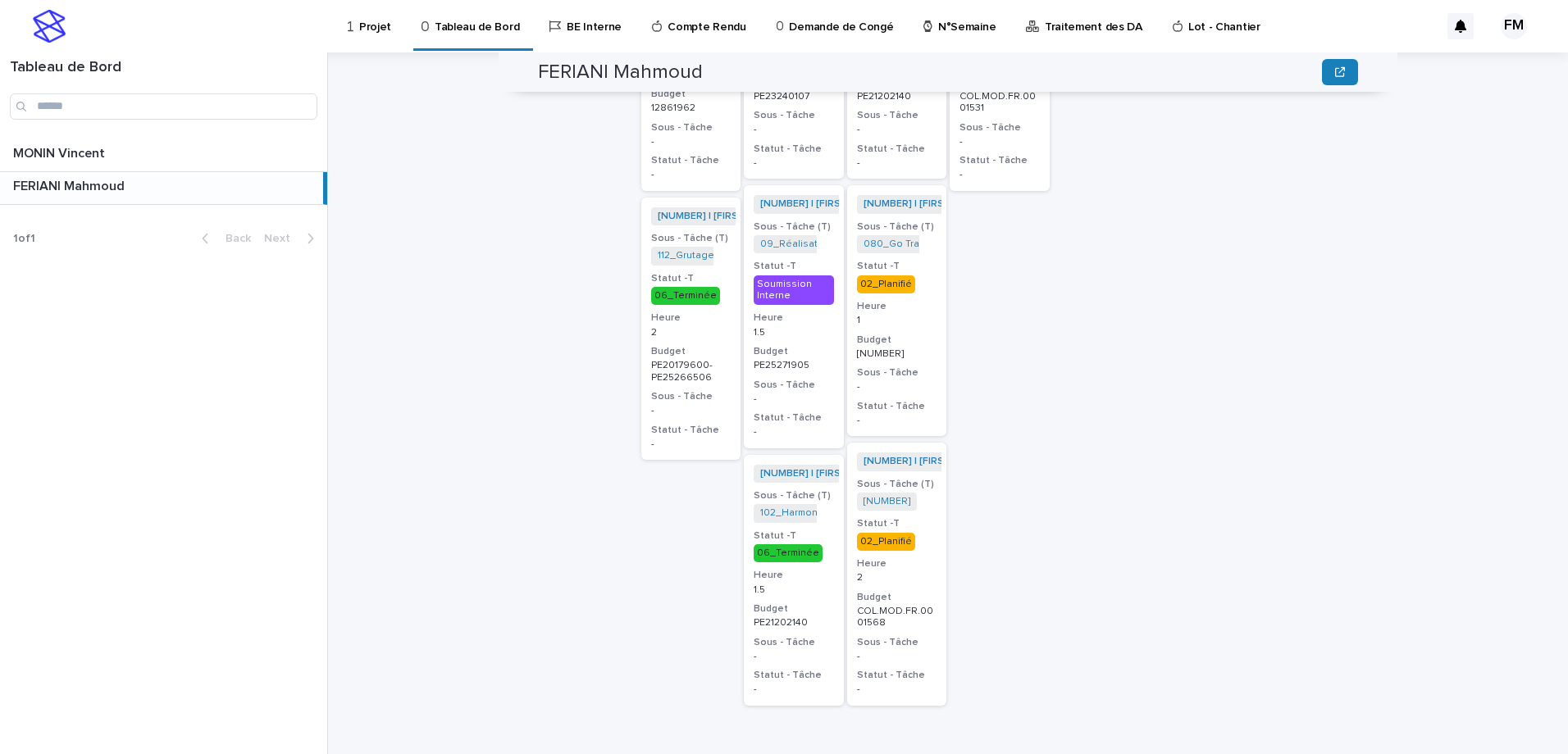 click on "[NUMBER] | [FIRST] [LAST] | [YEAR] + [NUMBER] Sous - Tâche (T) [NUMBER] + [NUMBER] Statut -T [NUMBER]_Planifié Heure [NUMBER] Budget [NUMBER] Sous - Tâche - Statut - Tâche -" at bounding box center [897, 574] 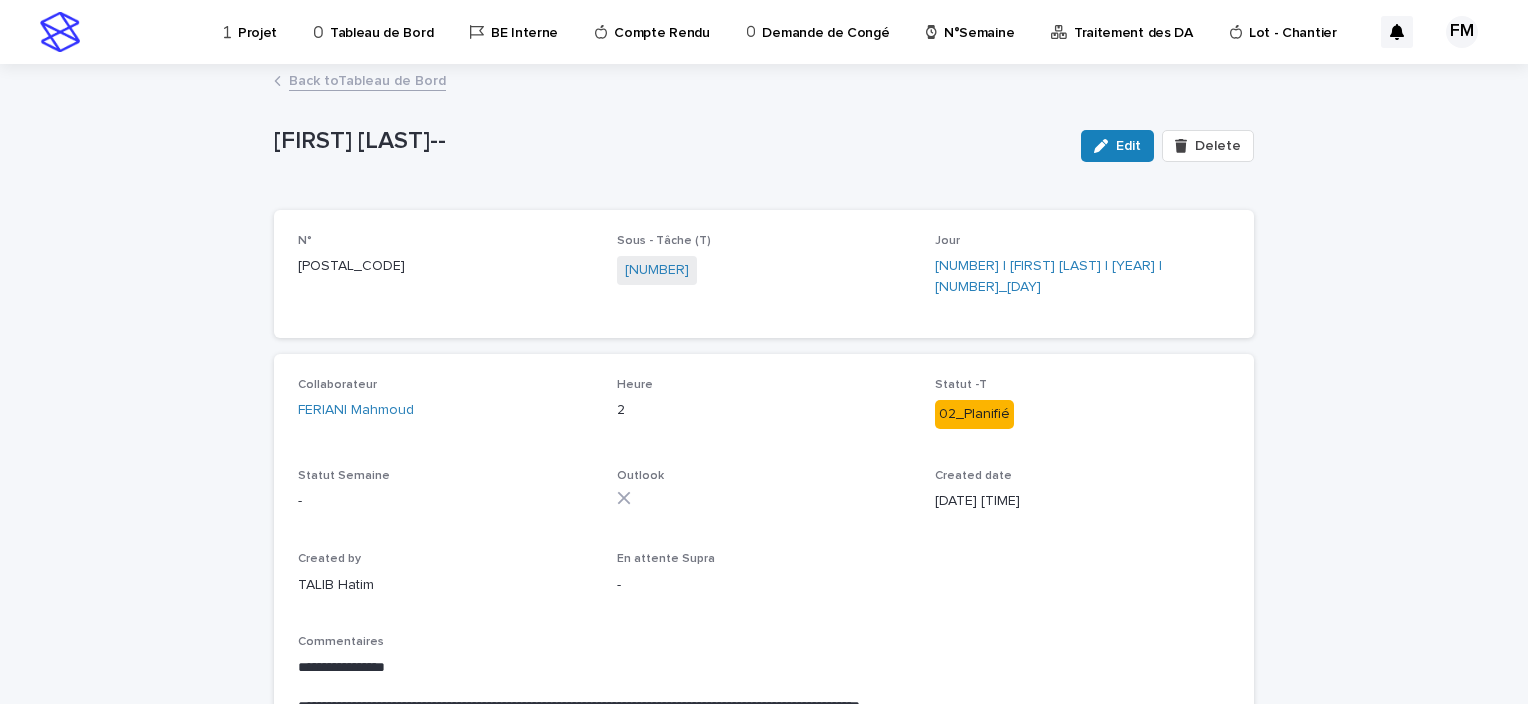 click on "Projet" at bounding box center (257, 21) 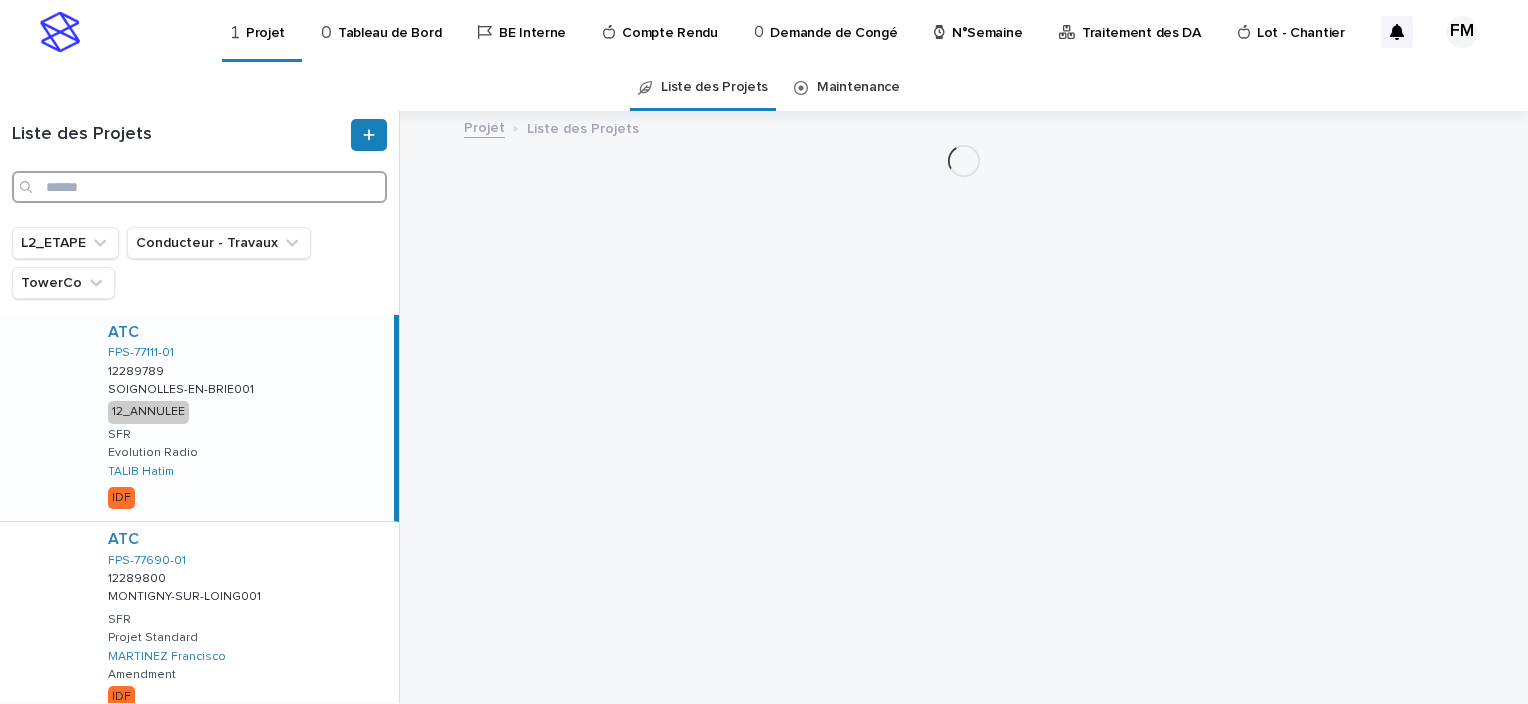 click at bounding box center (199, 187) 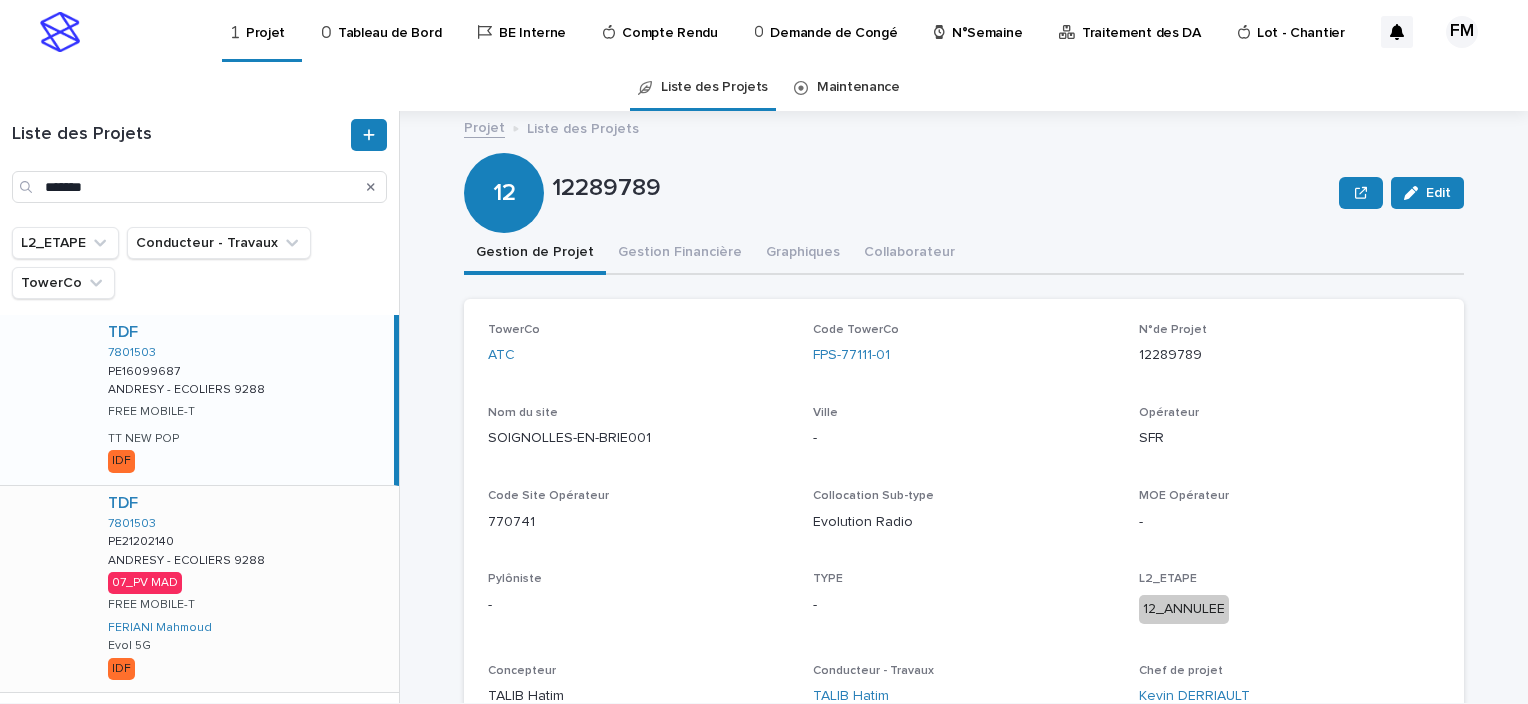 click on "TDF   7801503   PE21202140 PE21202140   ANDRESY - ECOLIERS 9288 ANDRESY - ECOLIERS 9288   07_PV MAD FREE MOBILE-T FERIANI Mahmoud   Evol 5G  IDF" at bounding box center (245, 589) 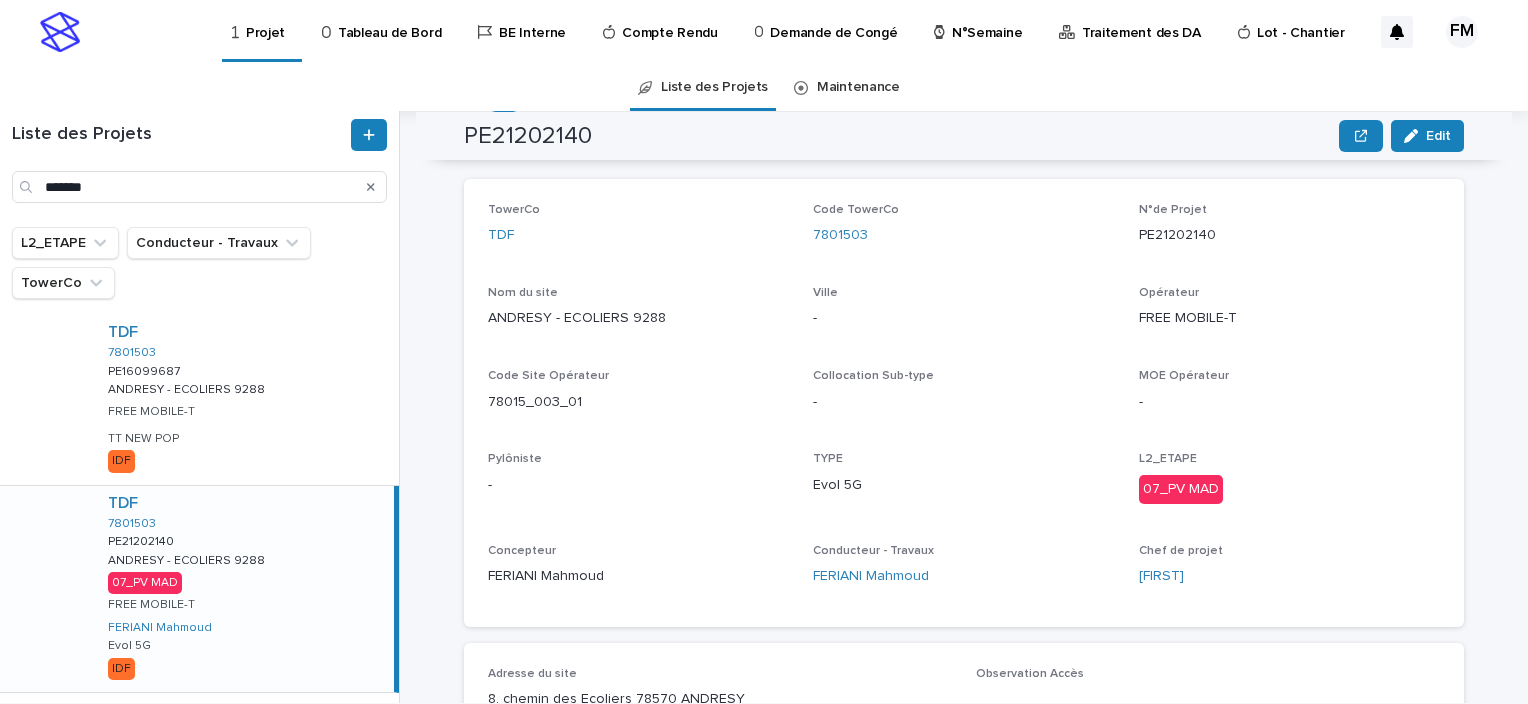 scroll, scrollTop: 100, scrollLeft: 0, axis: vertical 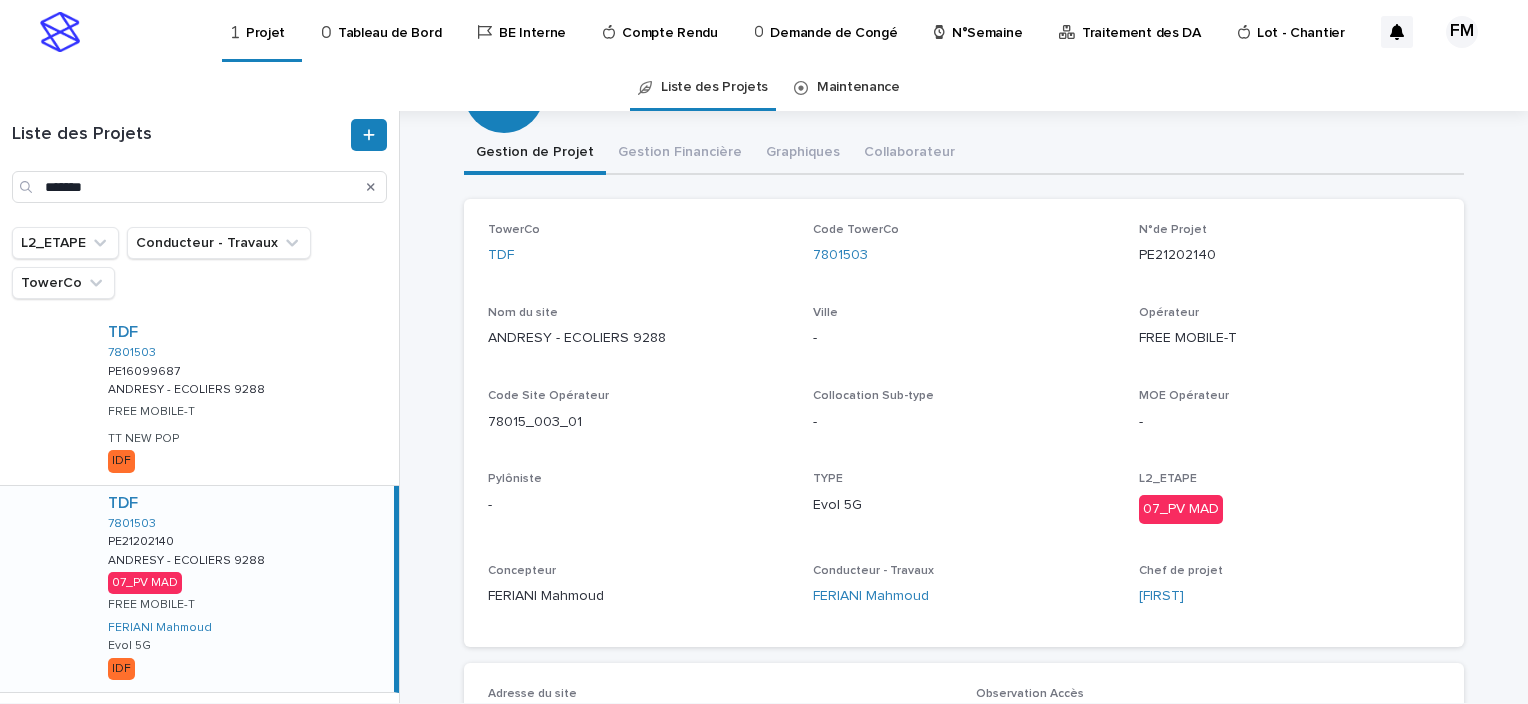 click on "Nom du site" at bounding box center (638, 313) 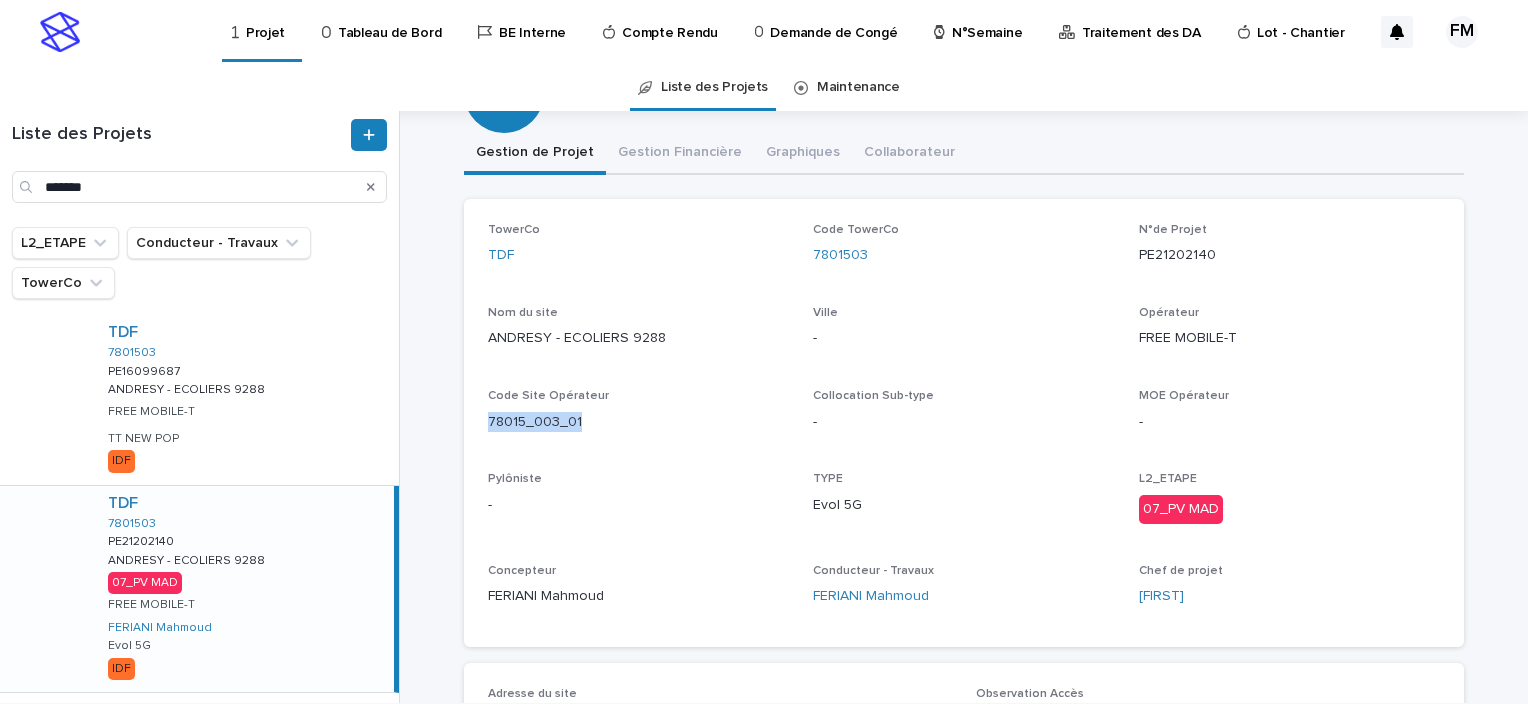 click on "78015_003_01" at bounding box center [638, 422] 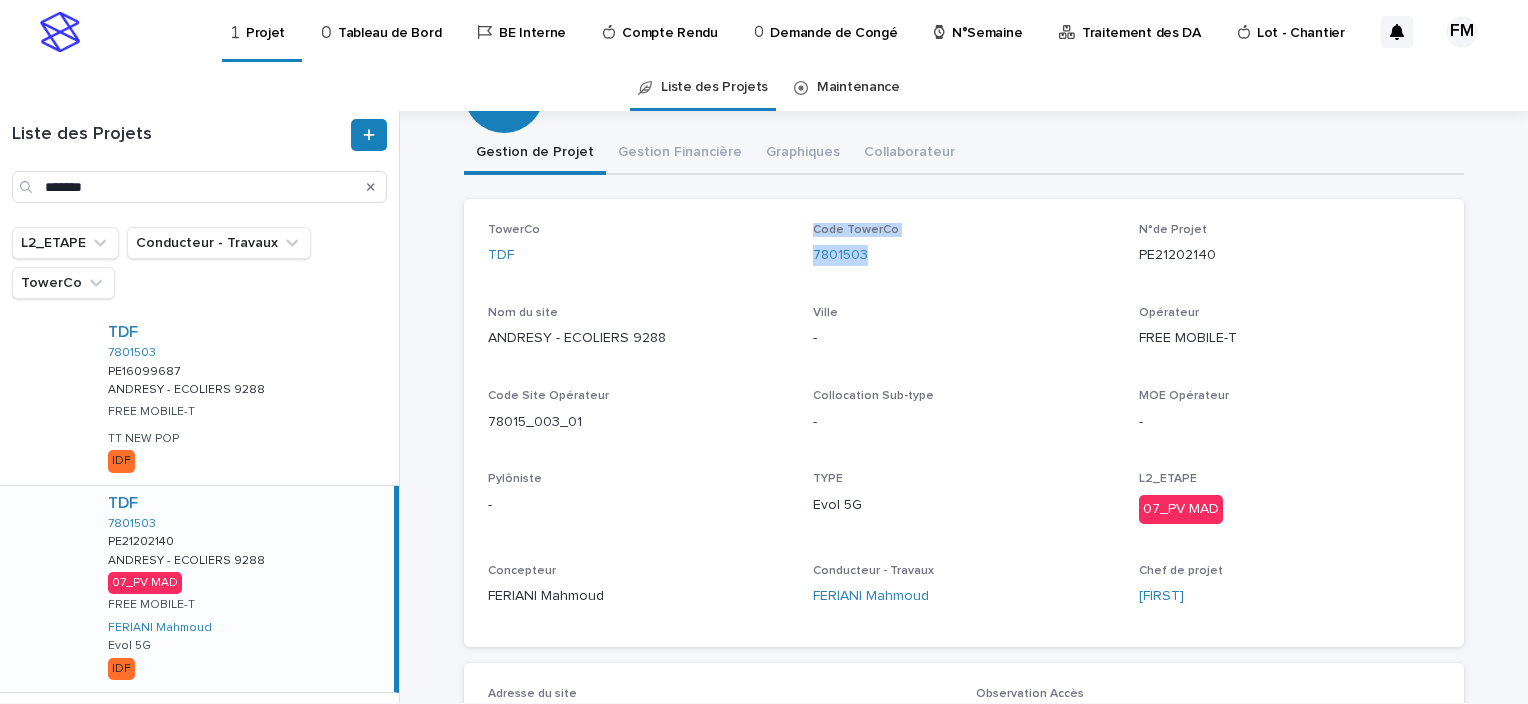 drag, startPoint x: 868, startPoint y: 254, endPoint x: 789, endPoint y: 254, distance: 79 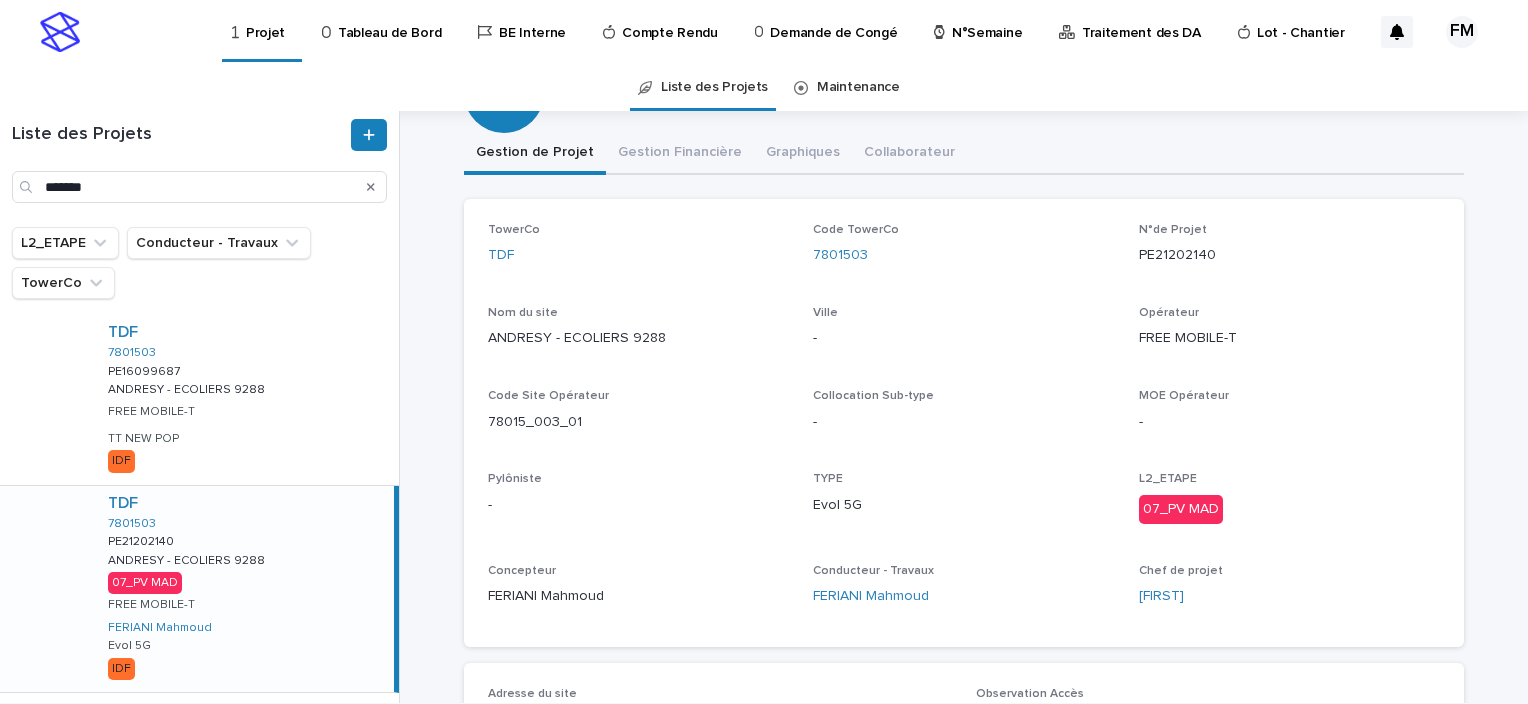 click on "PE21202140" at bounding box center [1289, 255] 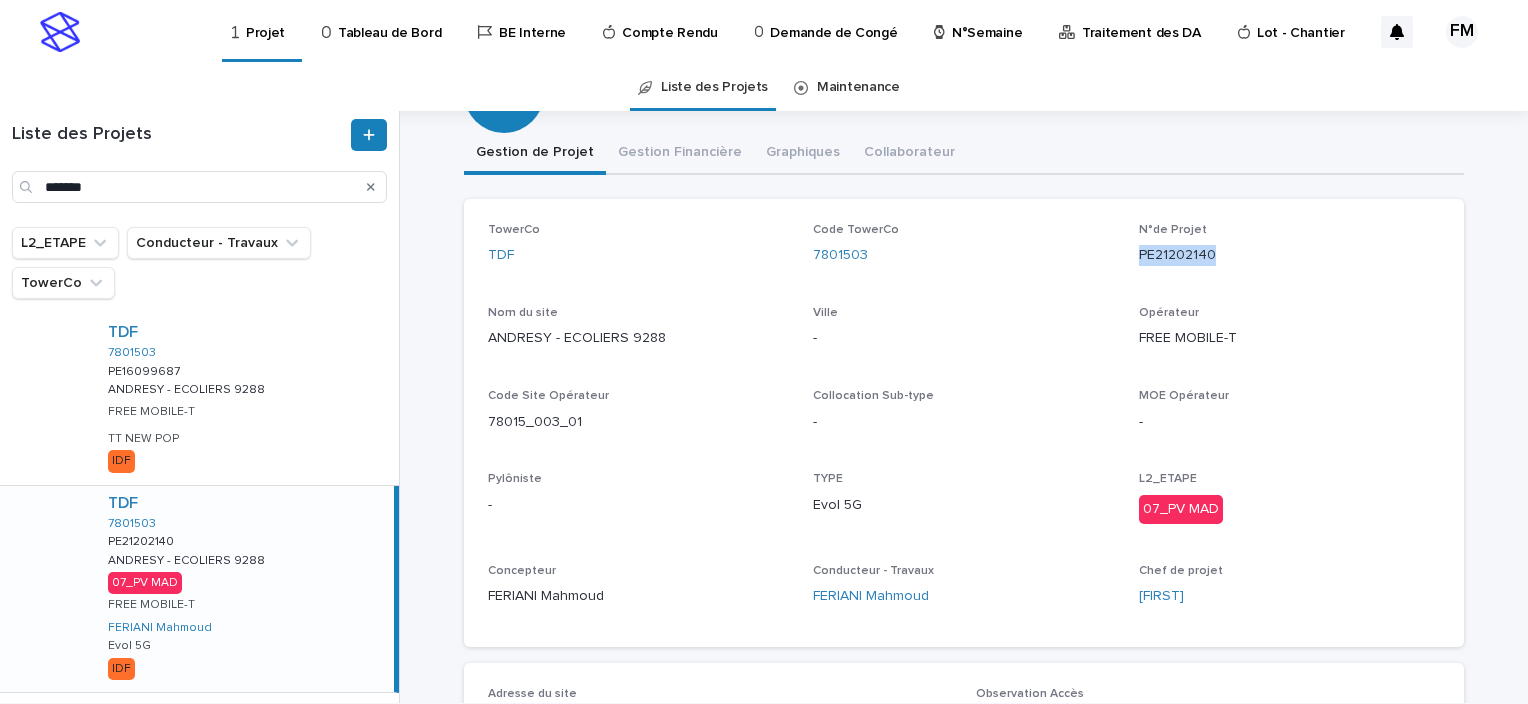 click on "PE21202140" at bounding box center (1289, 255) 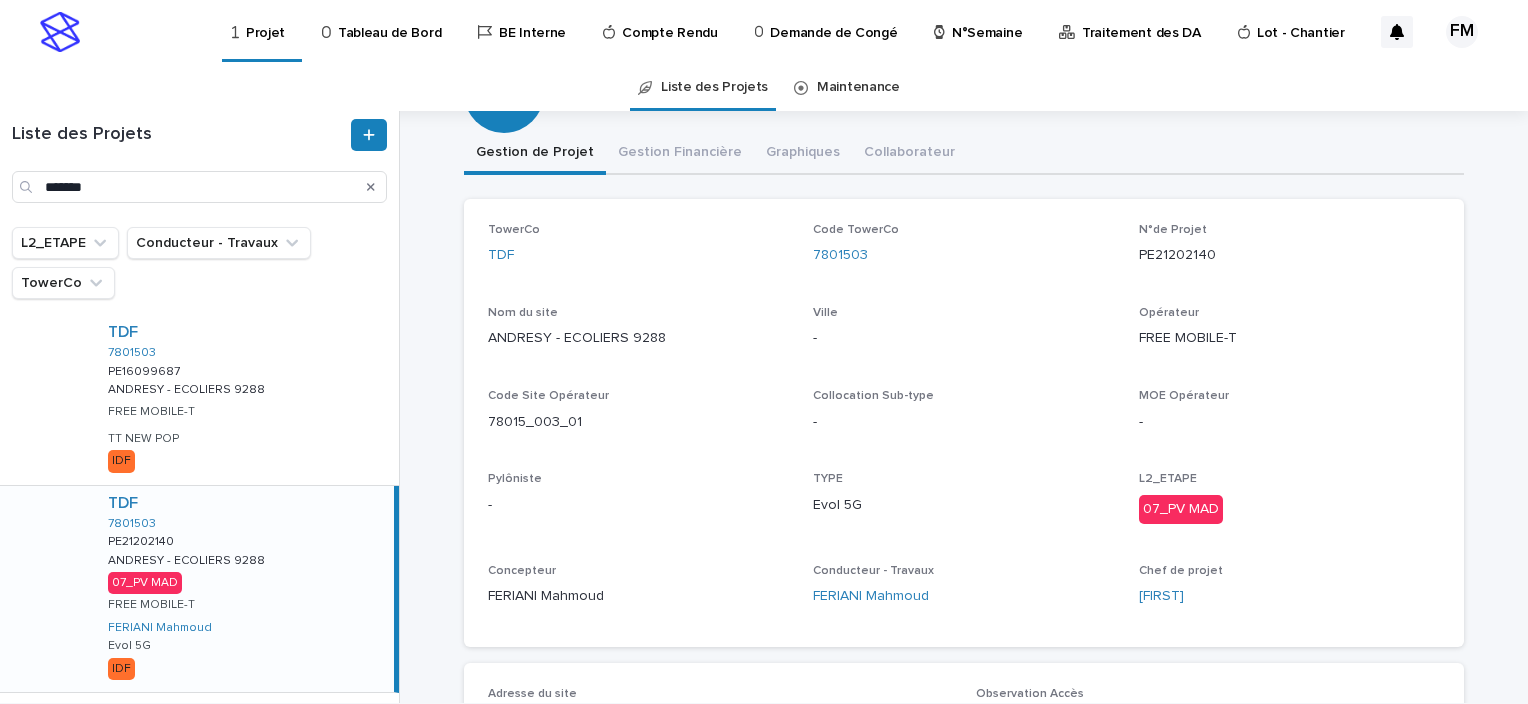click on "78015_003_01" at bounding box center [638, 422] 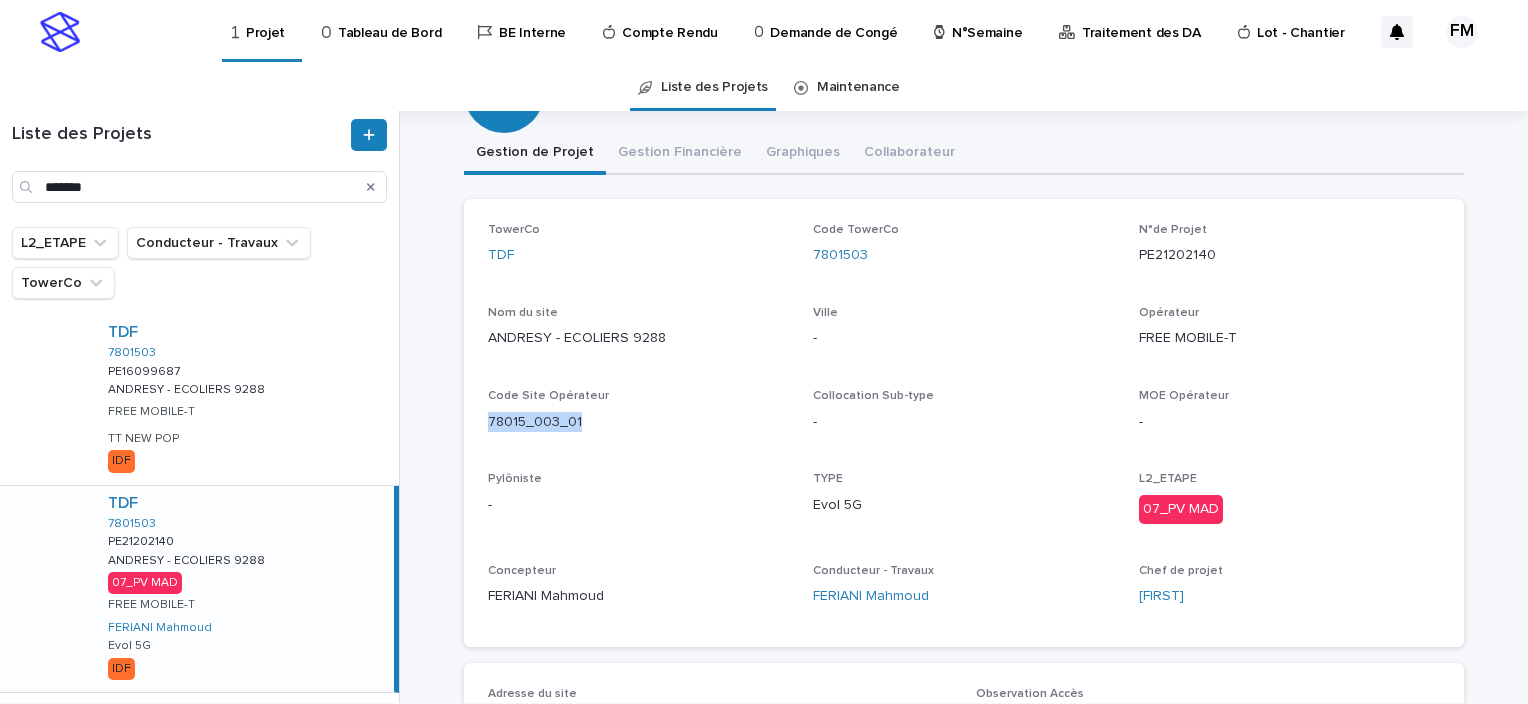 click on "78015_003_01" at bounding box center (638, 422) 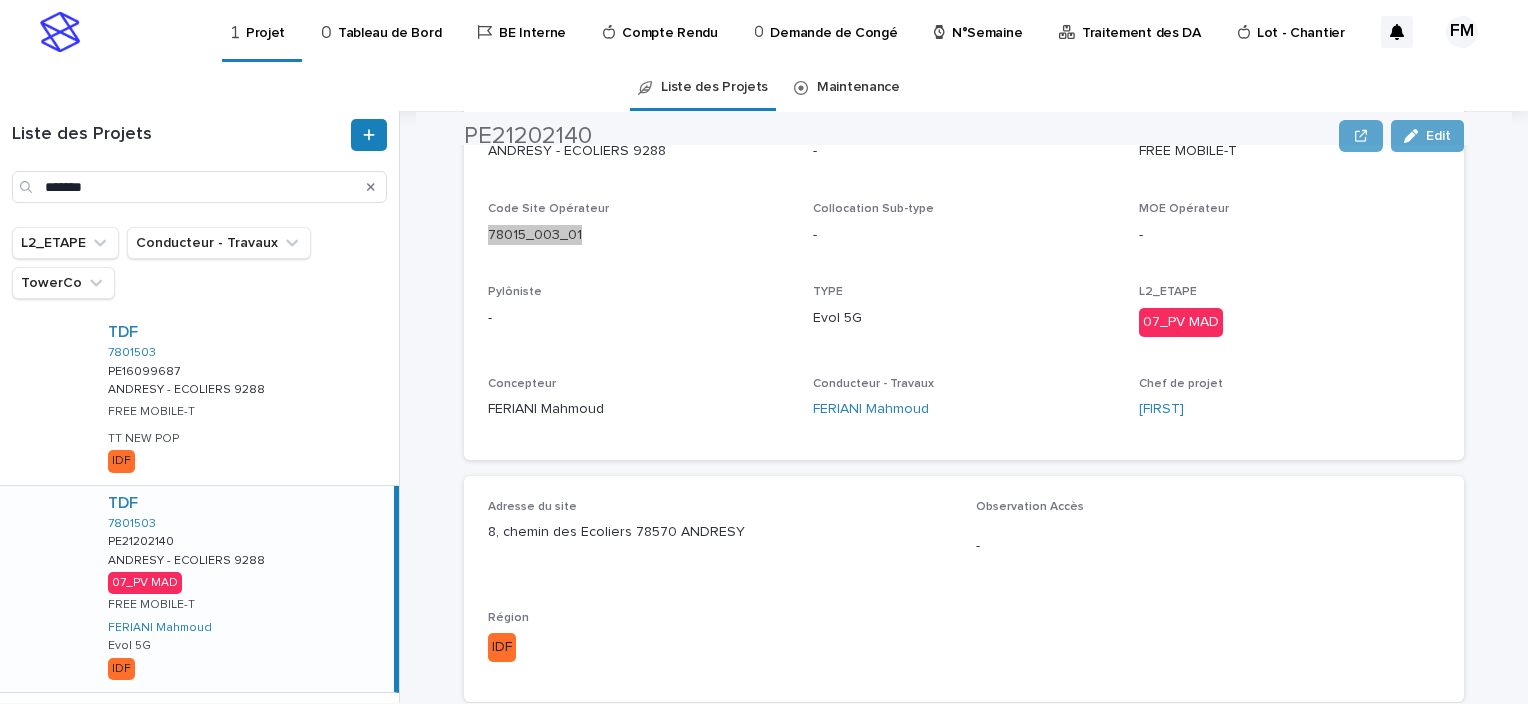 scroll, scrollTop: 300, scrollLeft: 0, axis: vertical 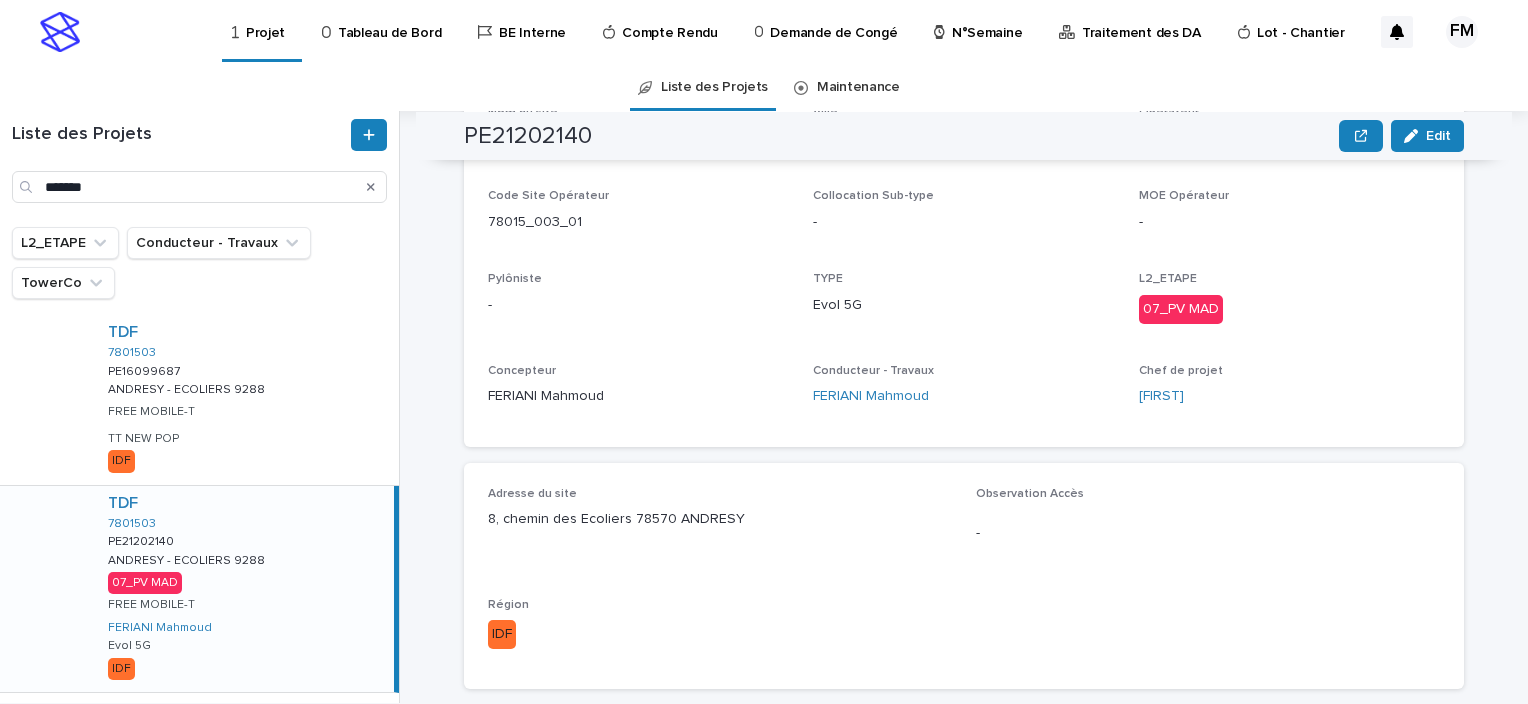 click on "8, chemin des Ecoliers 78570 ANDRESY" at bounding box center (720, 519) 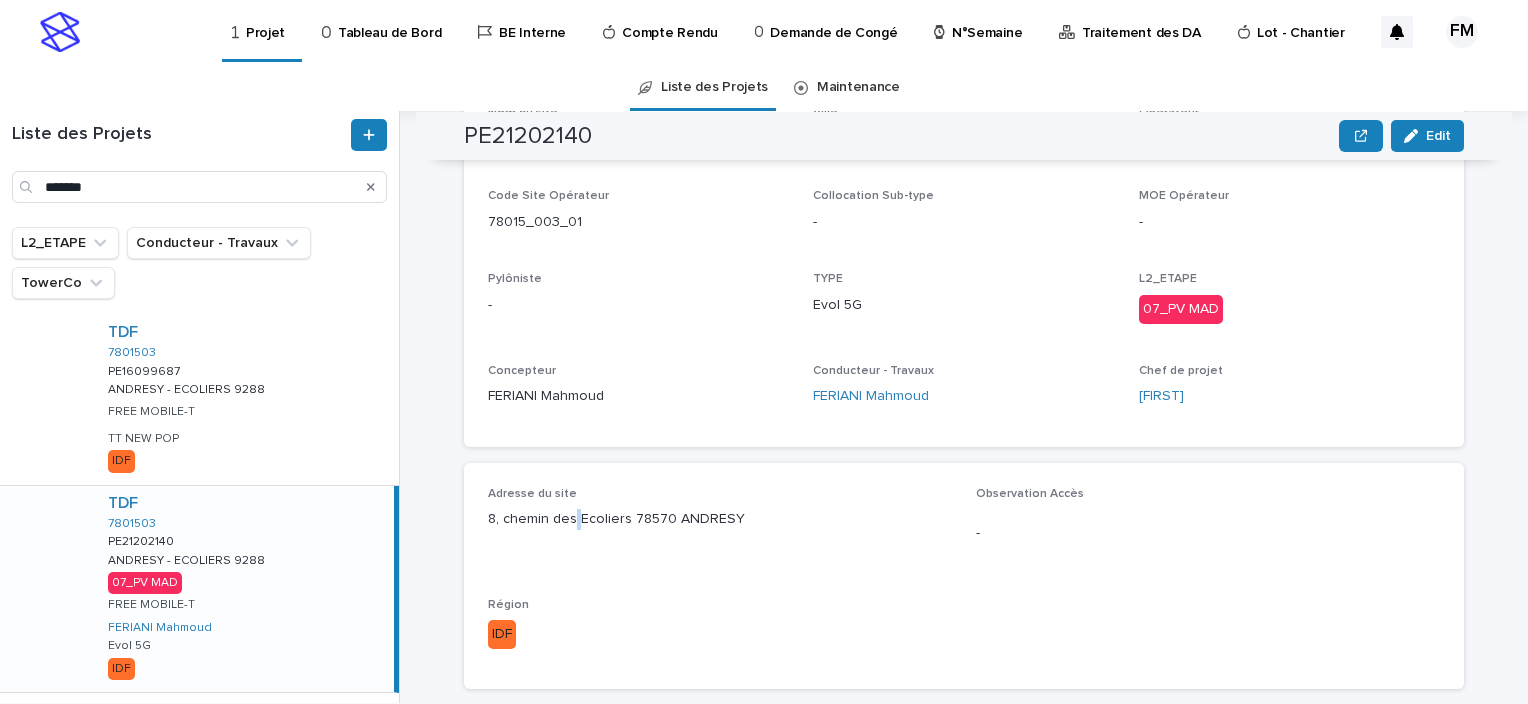 click on "8, chemin des Ecoliers 78570 ANDRESY" at bounding box center [720, 519] 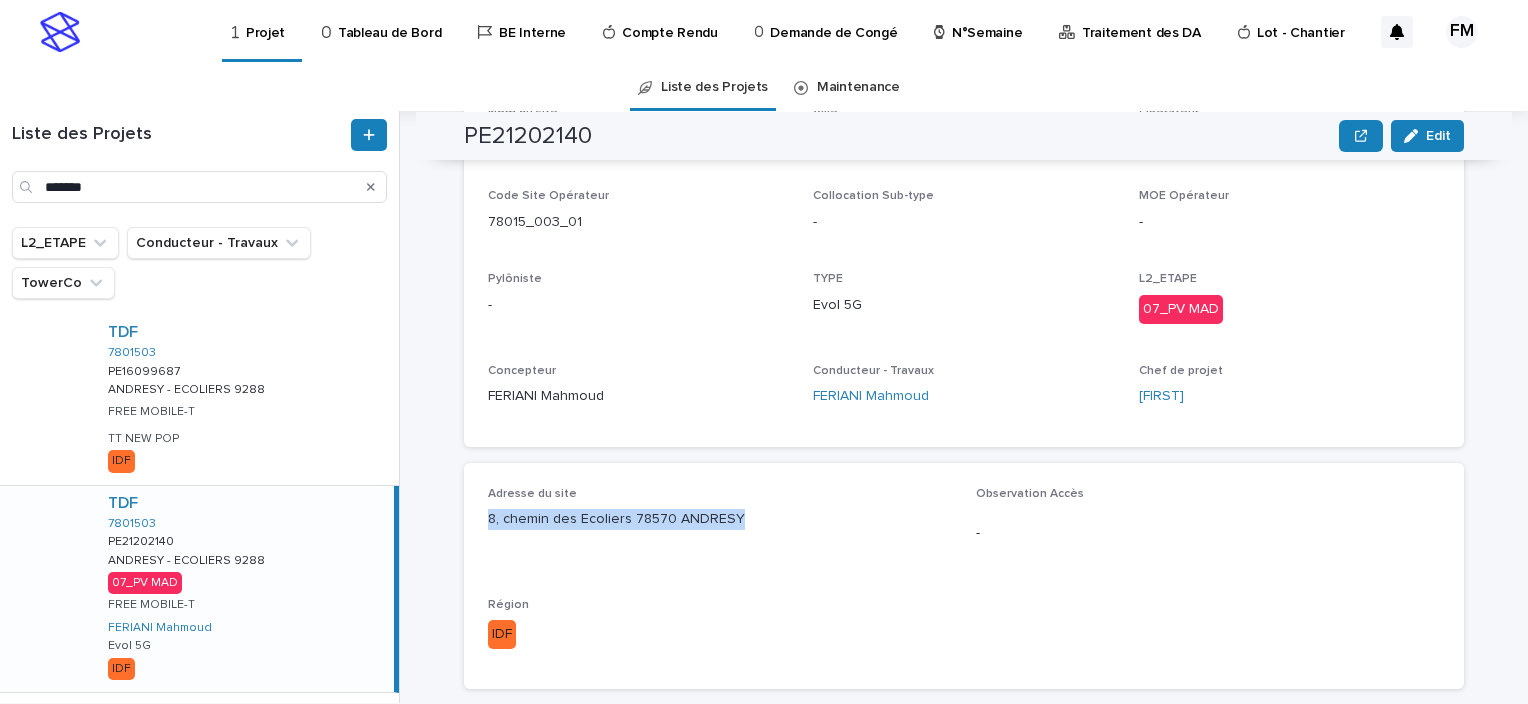 click on "8, chemin des Ecoliers 78570 ANDRESY" at bounding box center (720, 519) 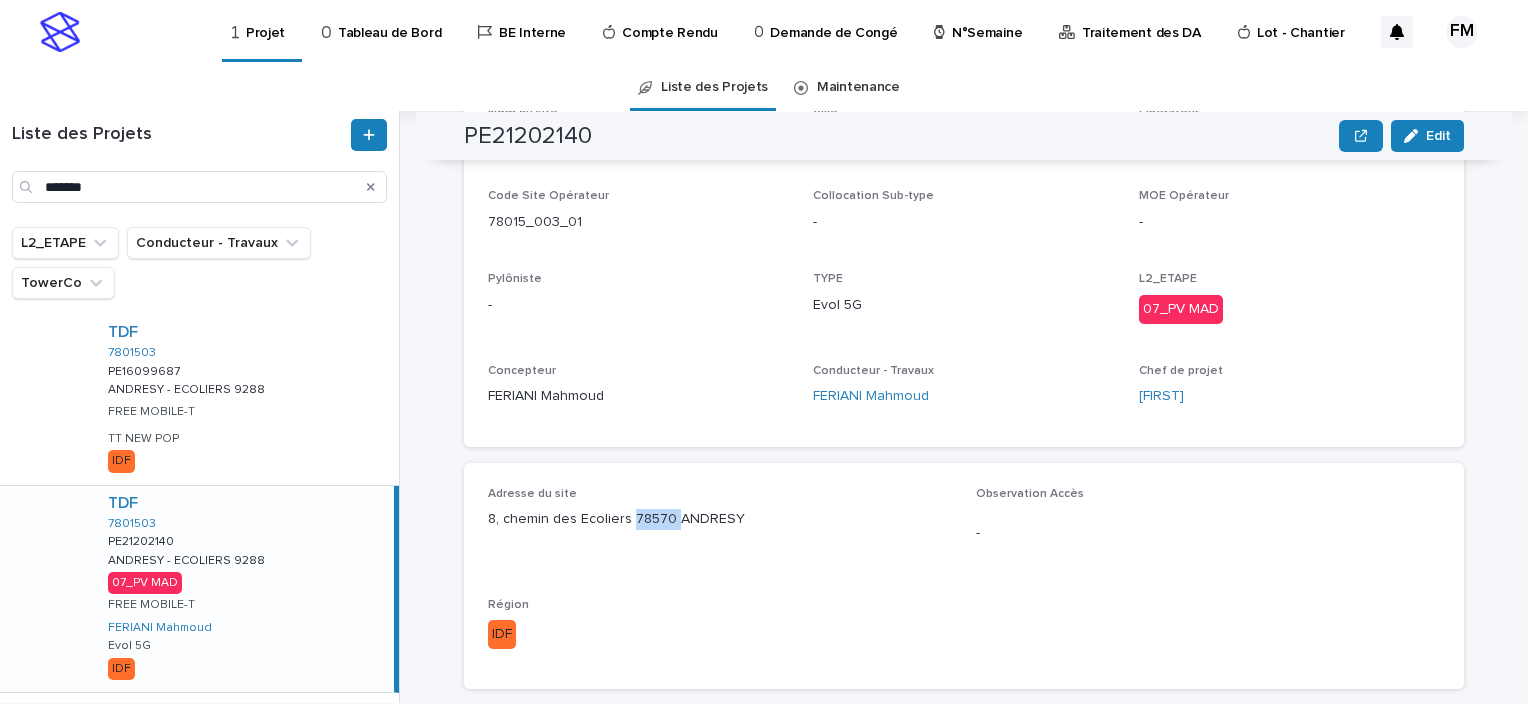 click on "8, chemin des Ecoliers 78570 ANDRESY" at bounding box center [720, 519] 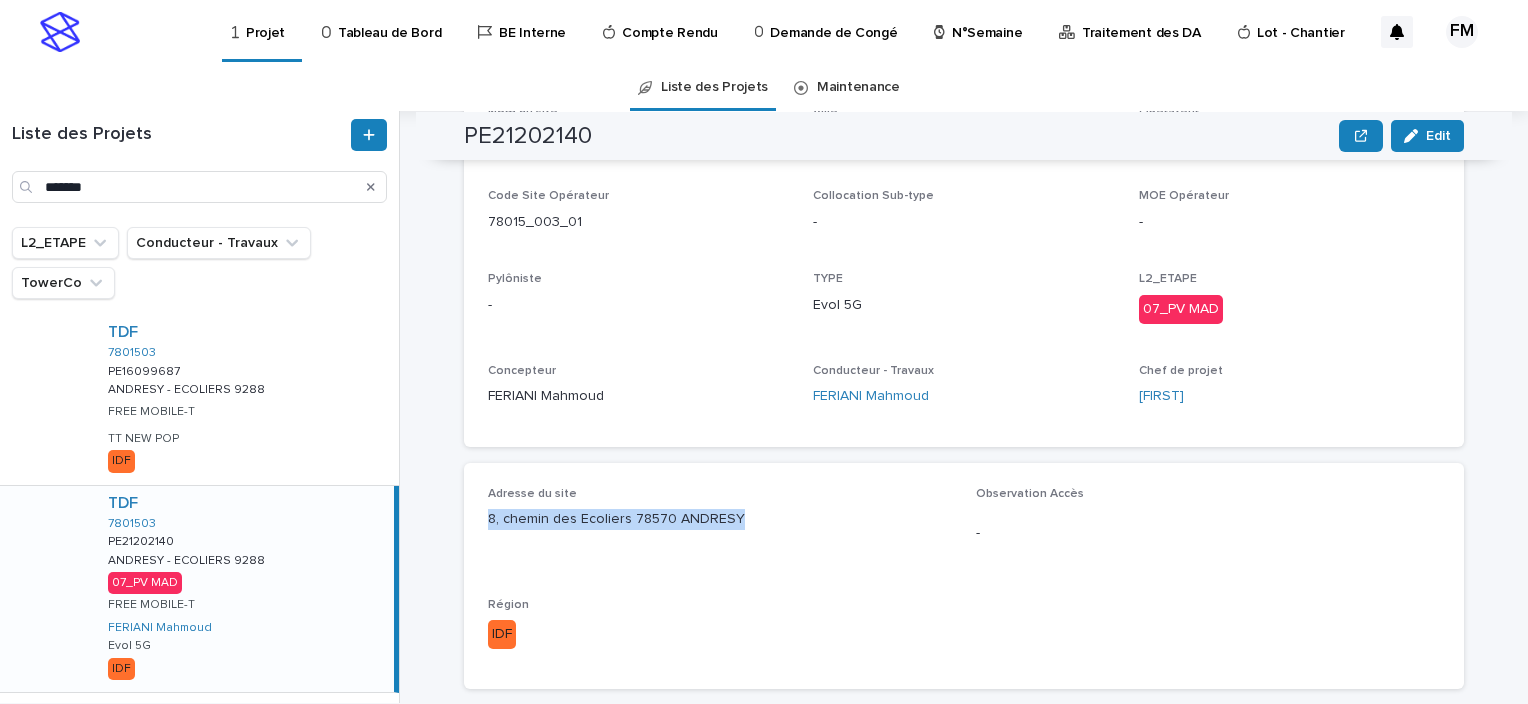 click on "8, chemin des Ecoliers 78570 ANDRESY" at bounding box center [720, 519] 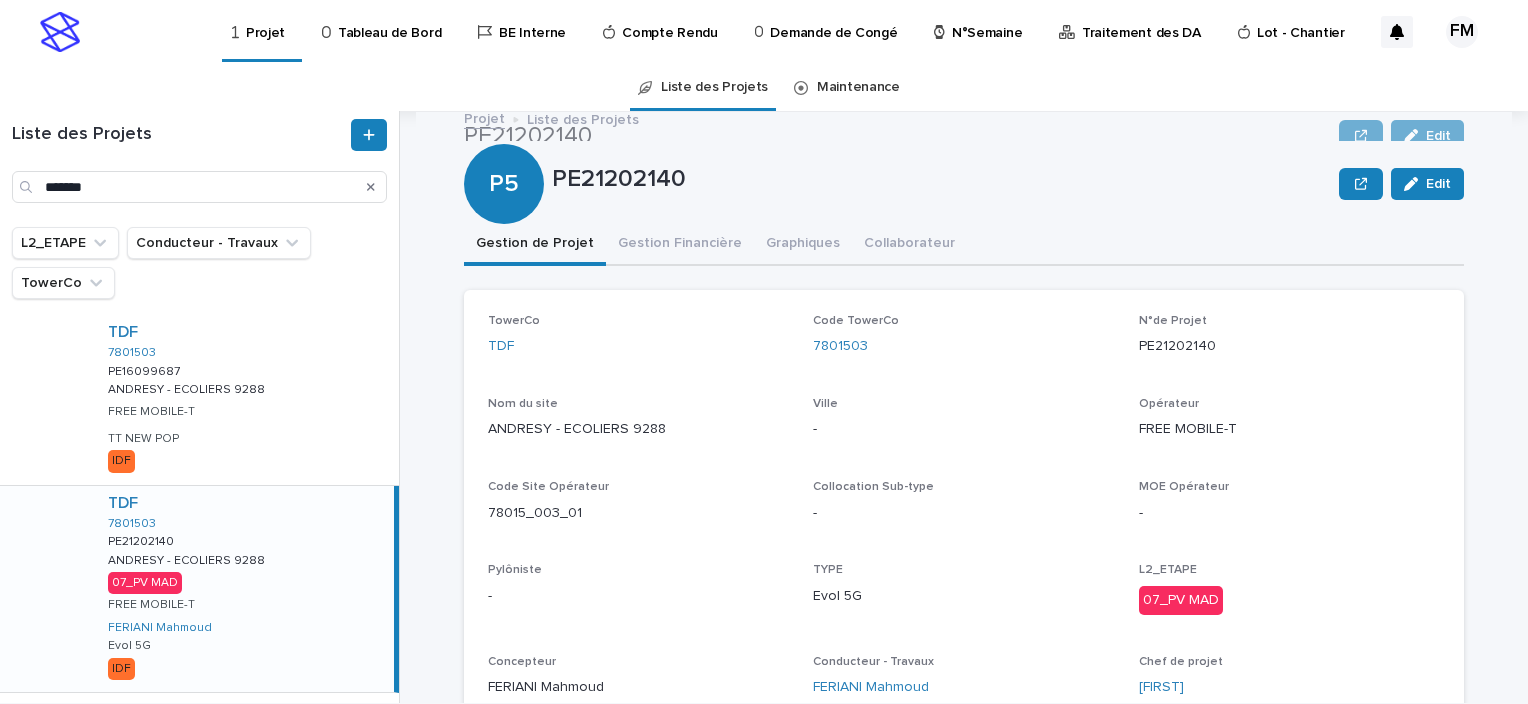 scroll, scrollTop: 0, scrollLeft: 0, axis: both 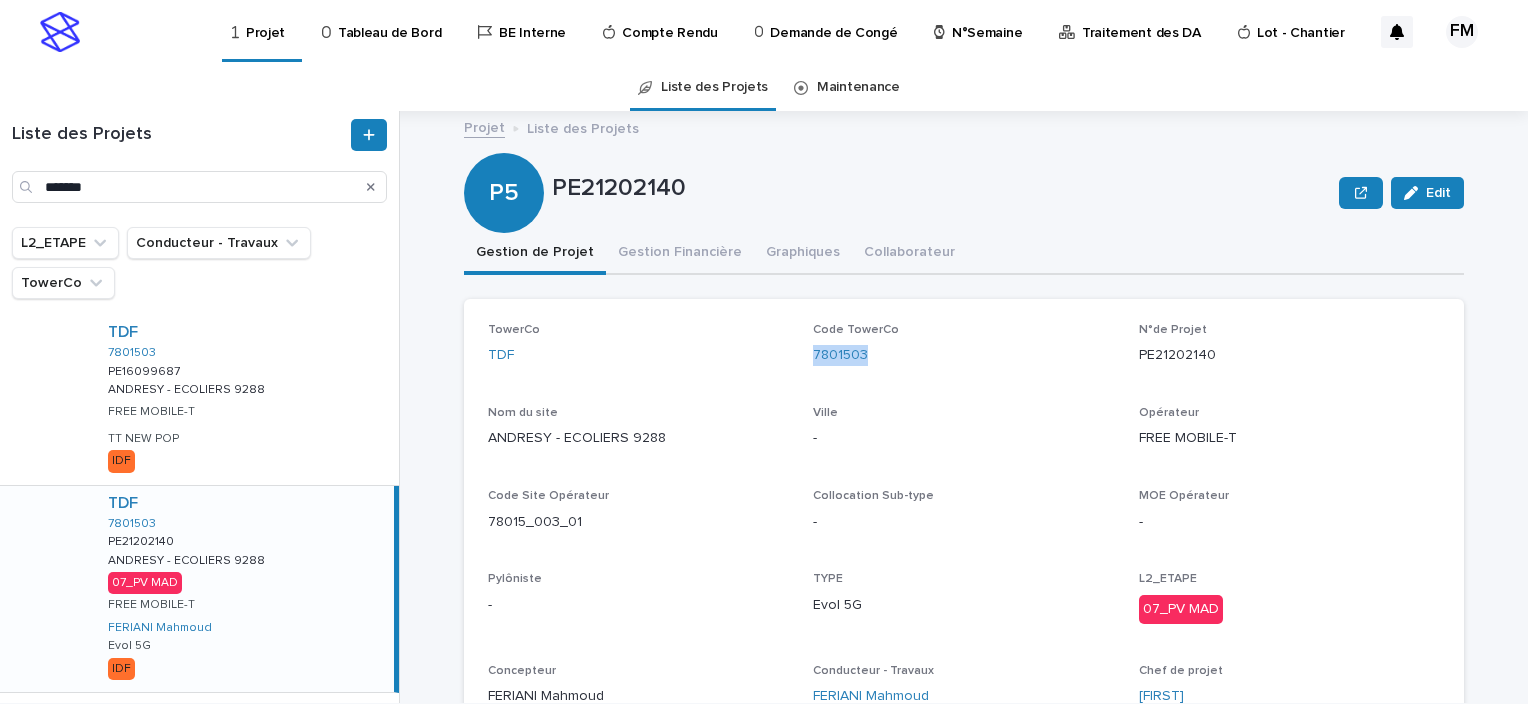 drag, startPoint x: 883, startPoint y: 360, endPoint x: 801, endPoint y: 358, distance: 82.02438 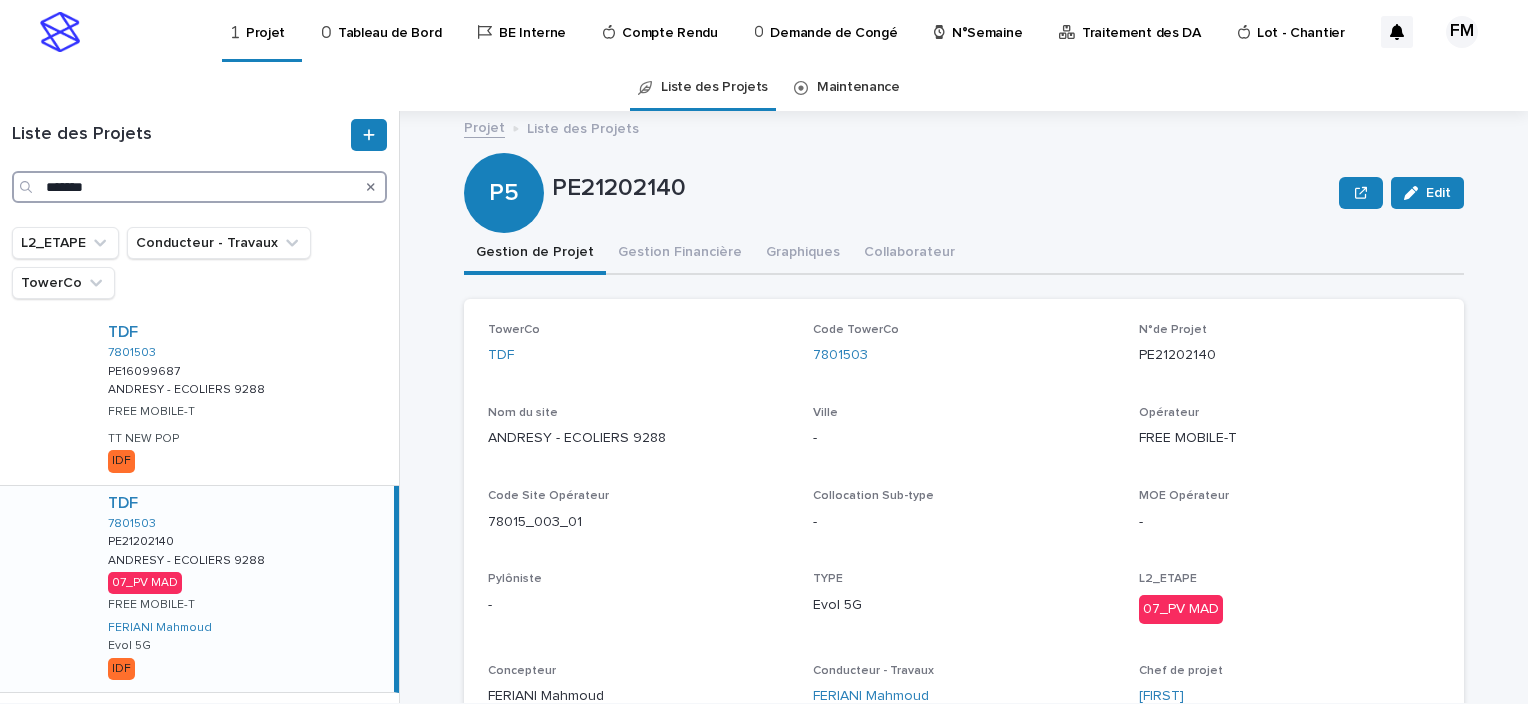 click on "*******" at bounding box center [199, 187] 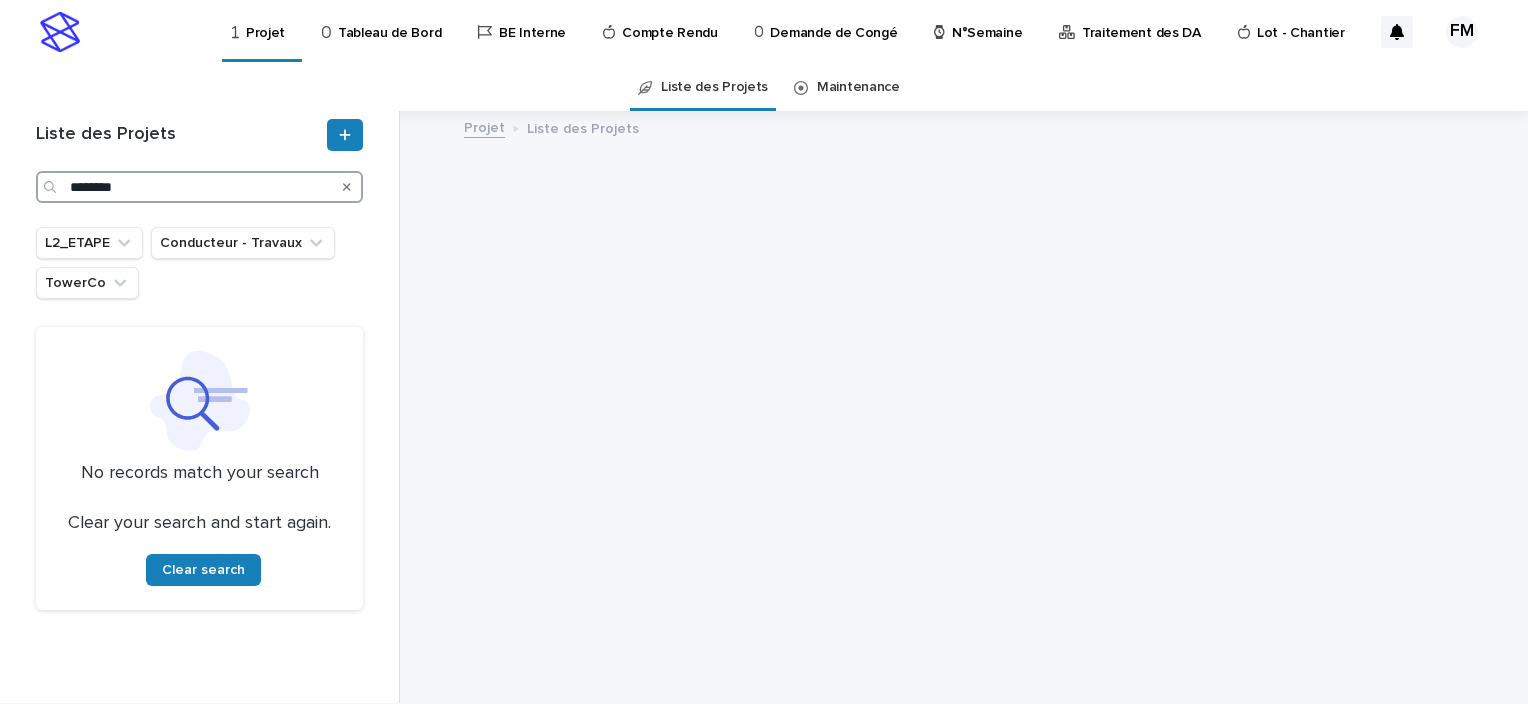 type on "********" 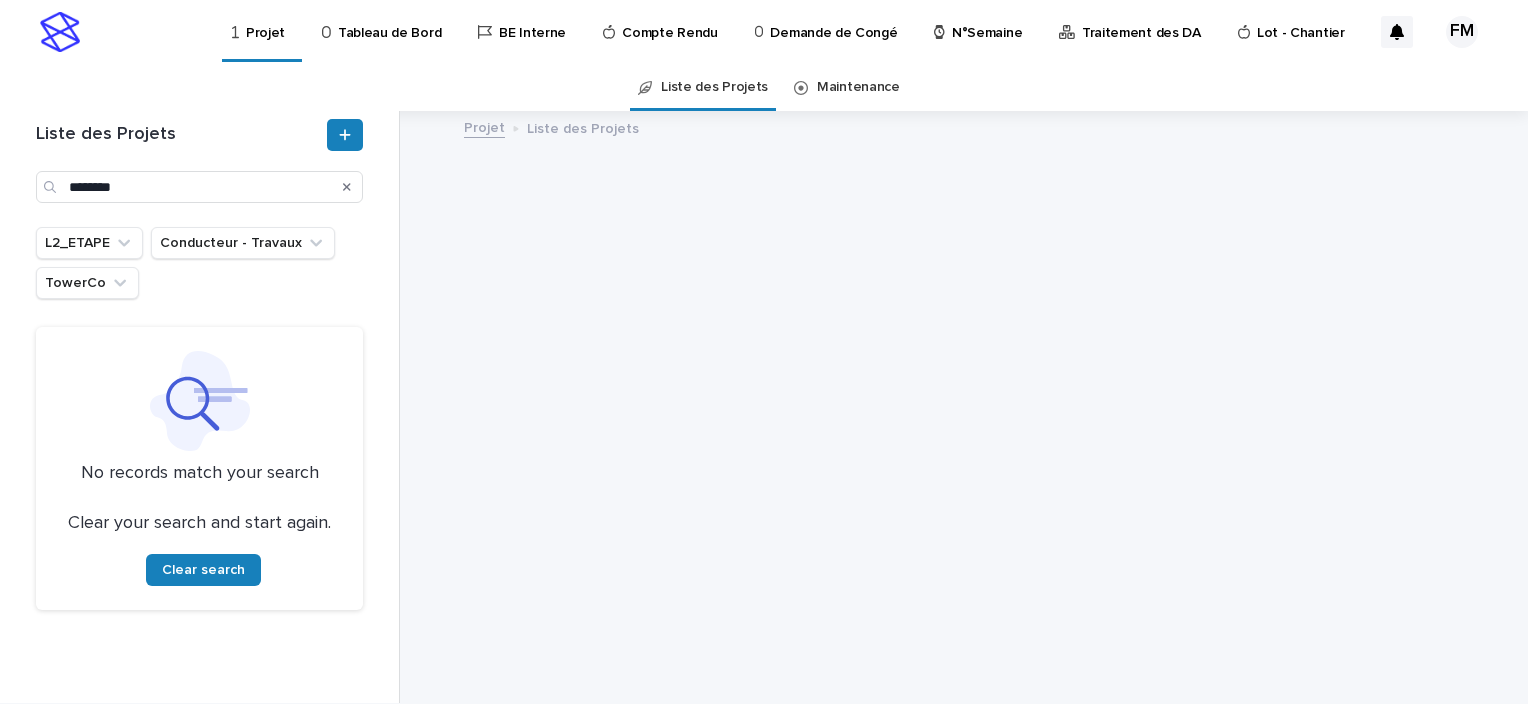 click on "Tableau de Bord" at bounding box center (389, 21) 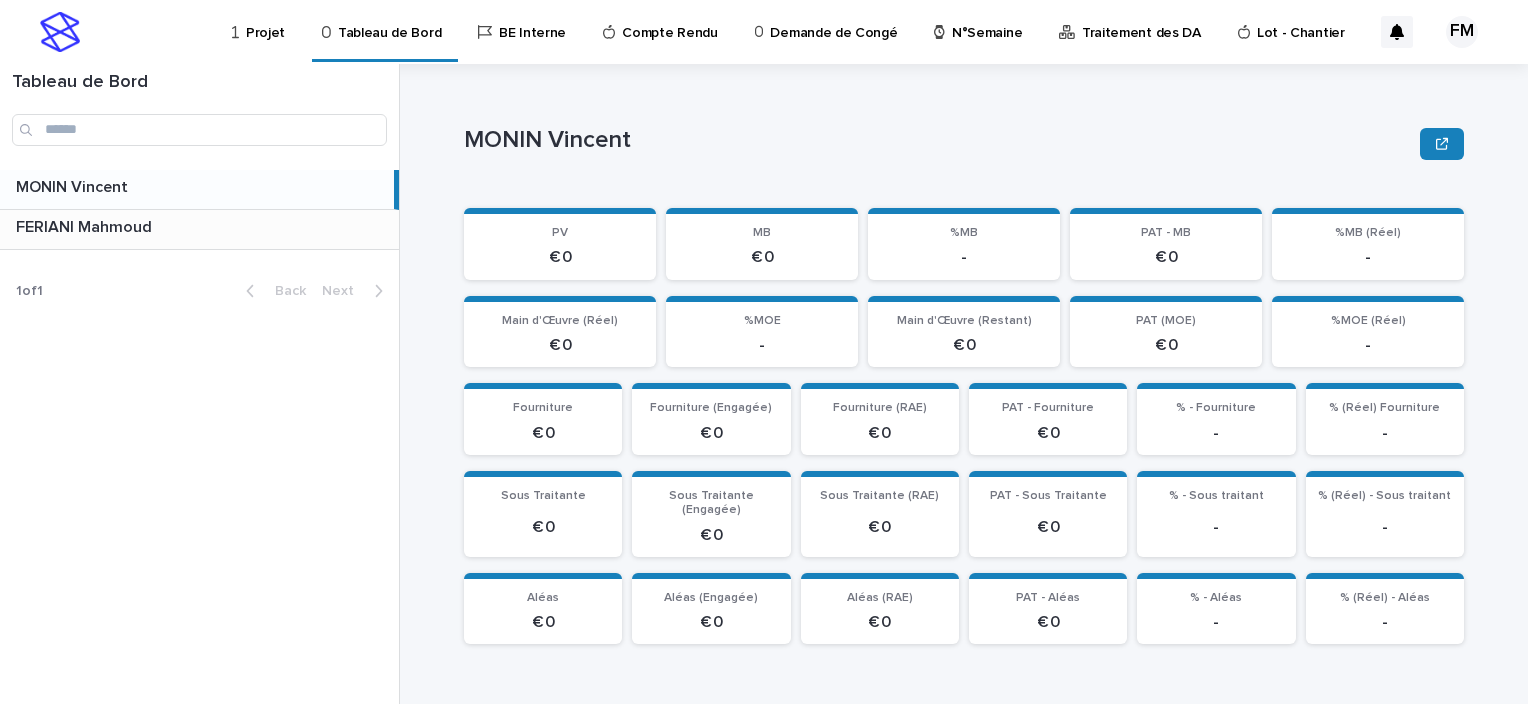 click on "[FIRST] [LAST] [FIRST] [LAST]" at bounding box center [199, 229] 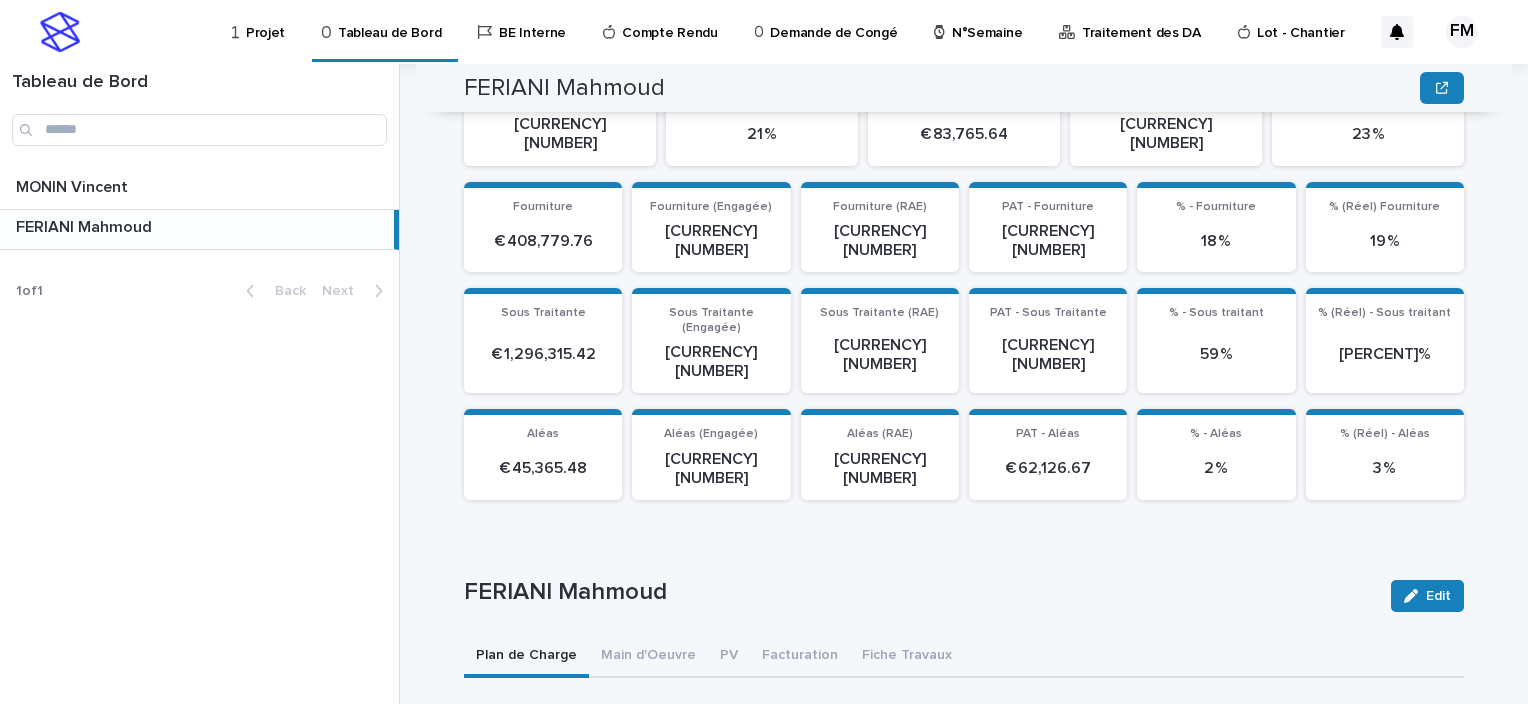 scroll, scrollTop: 344, scrollLeft: 0, axis: vertical 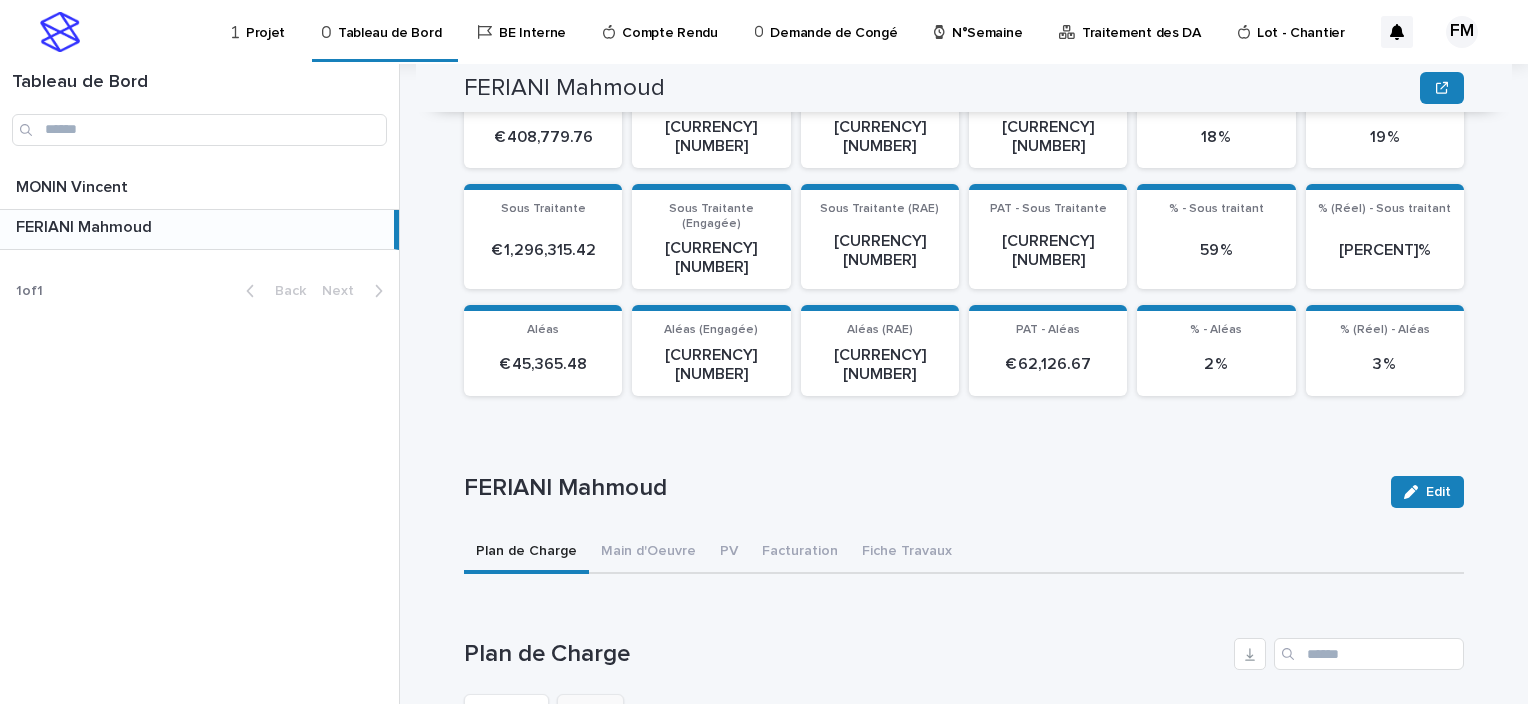 click 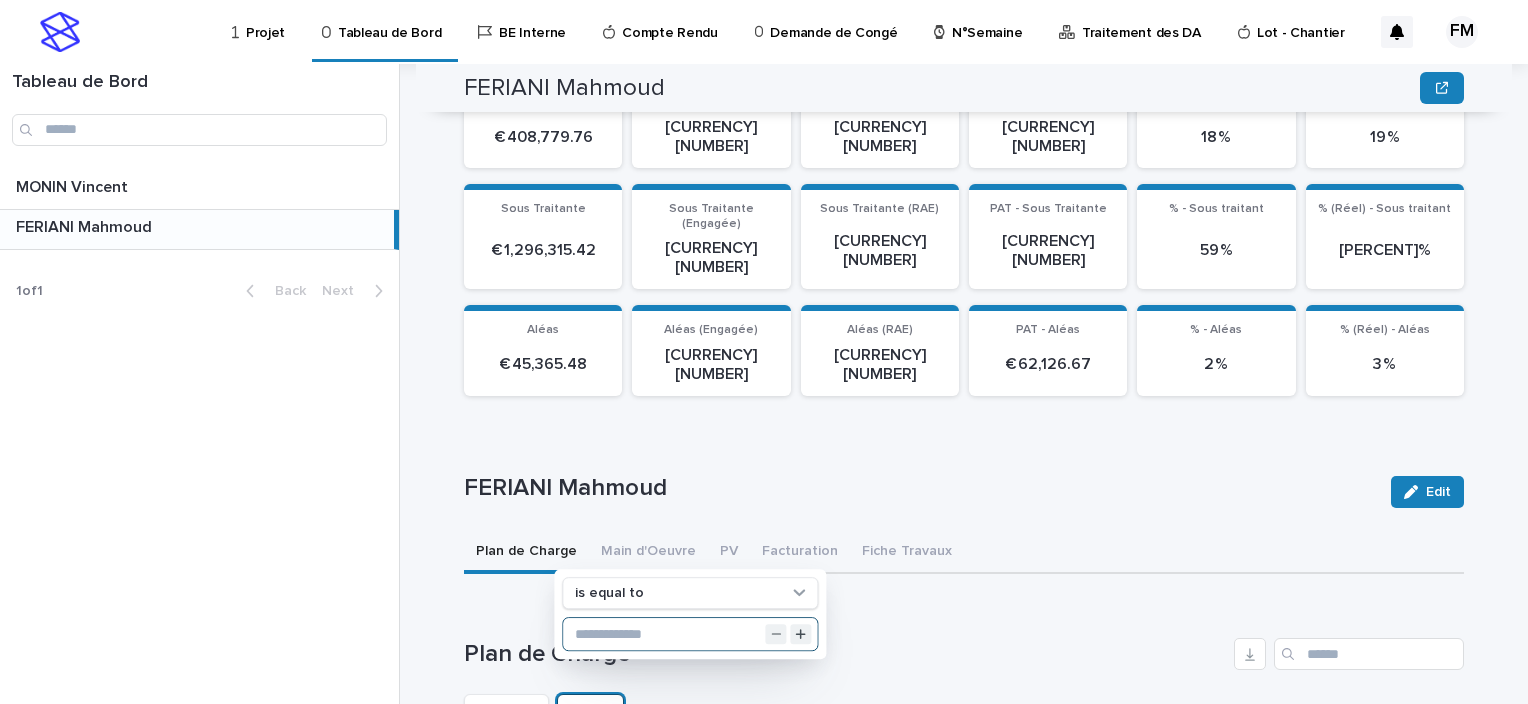 drag, startPoint x: 617, startPoint y: 550, endPoint x: 628, endPoint y: 544, distance: 12.529964 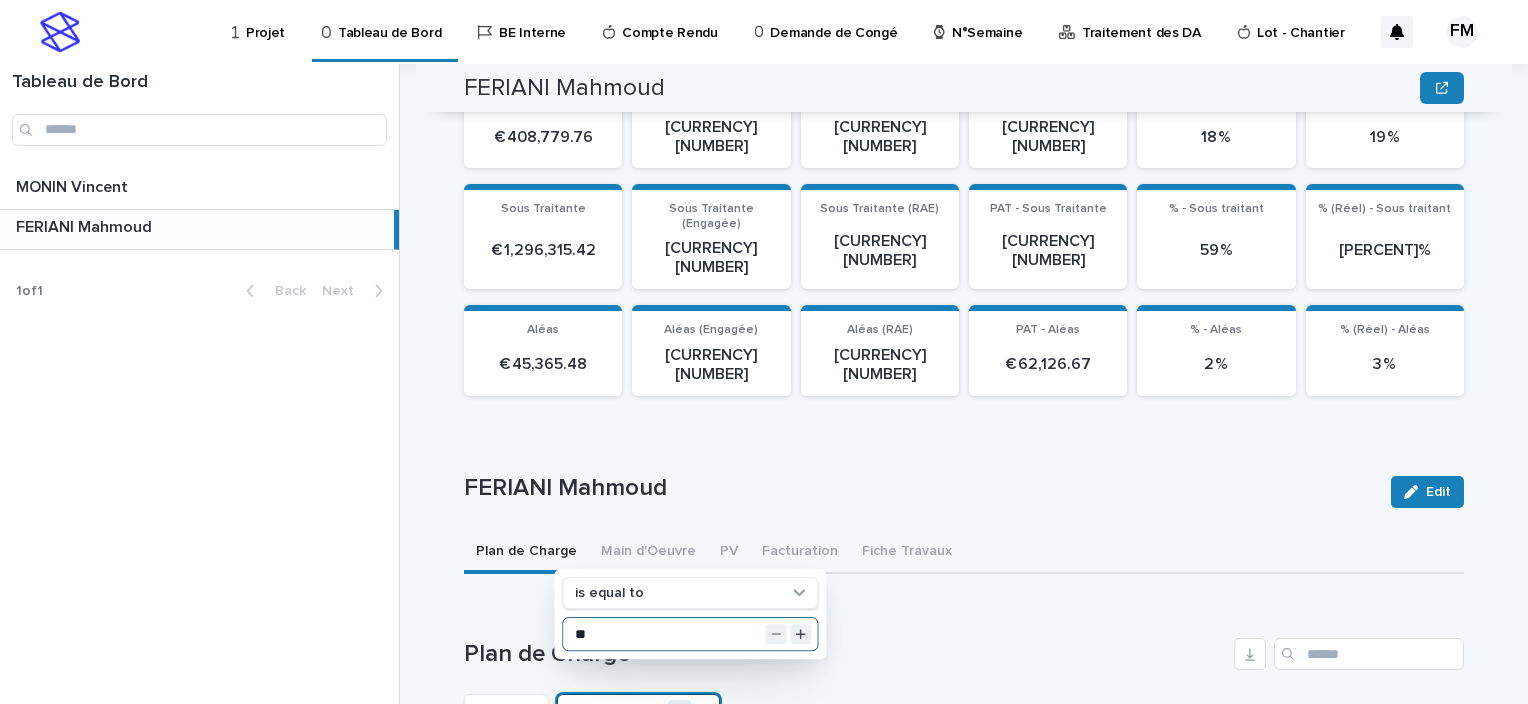 type on "**" 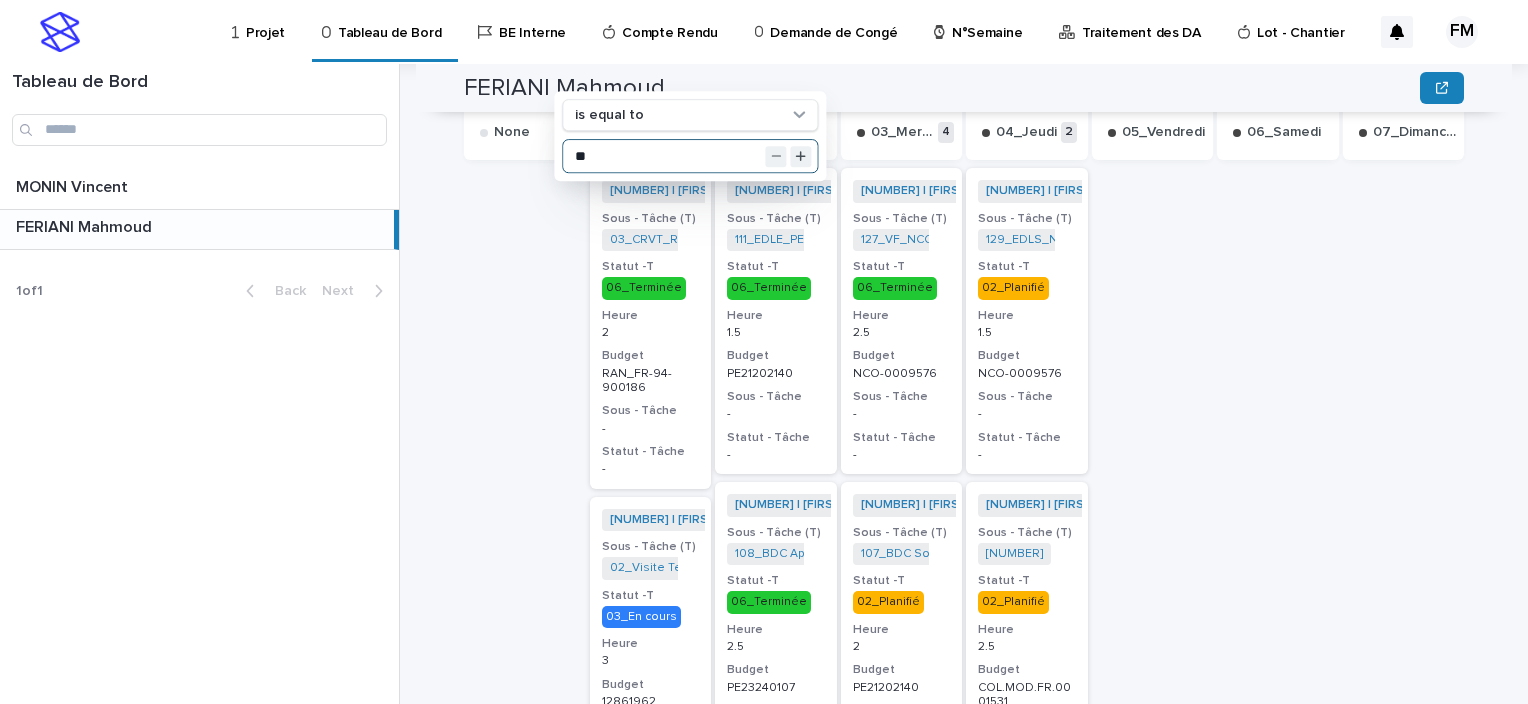 scroll, scrollTop: 1044, scrollLeft: 0, axis: vertical 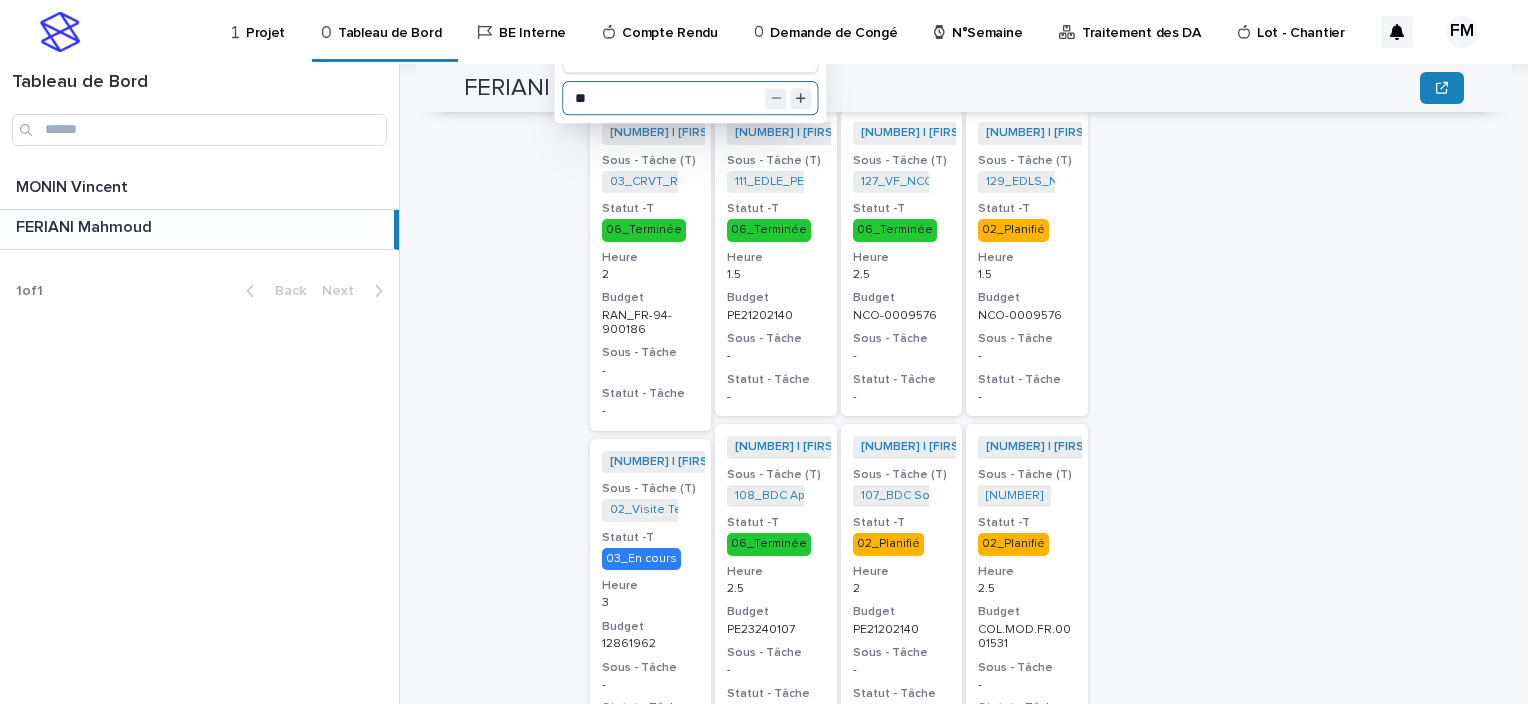 click on "Budget" at bounding box center [651, 627] 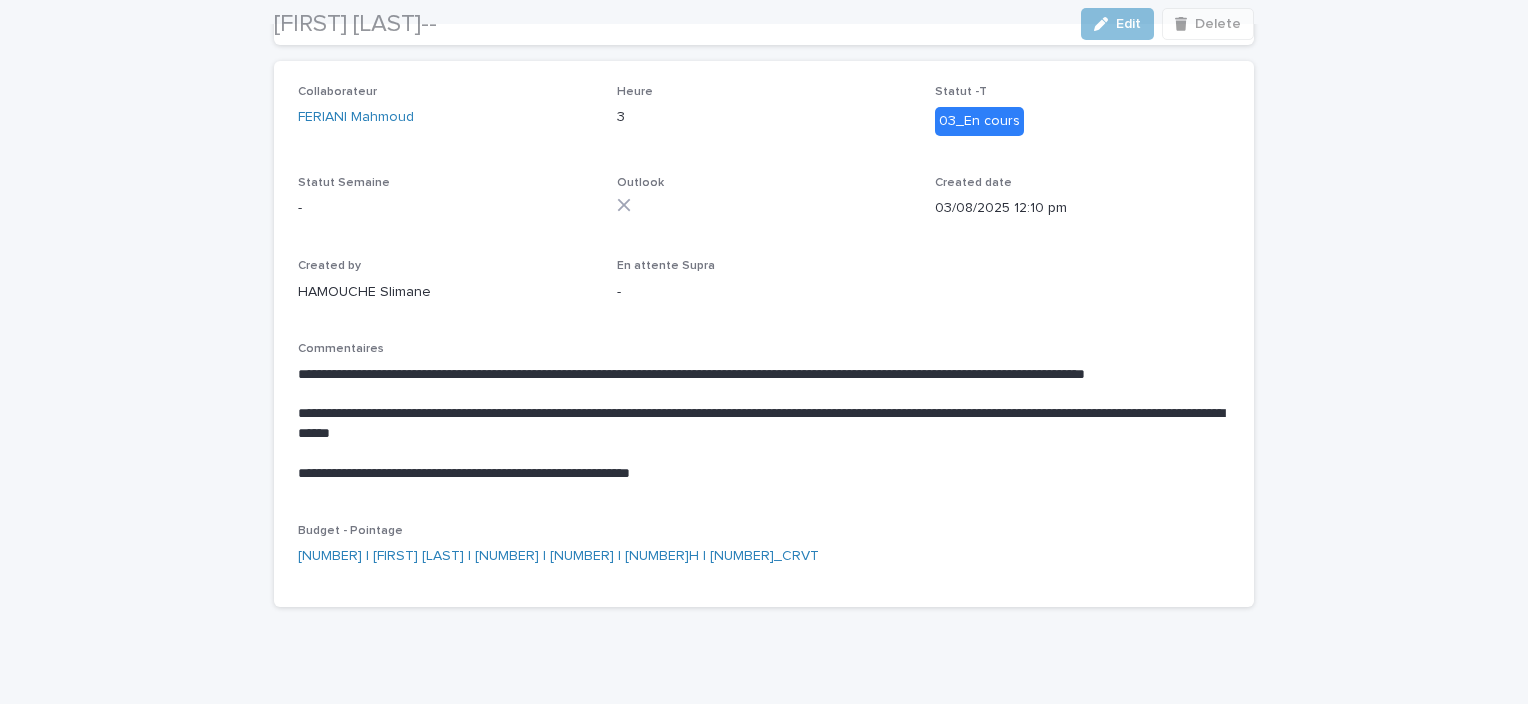 scroll, scrollTop: 303, scrollLeft: 0, axis: vertical 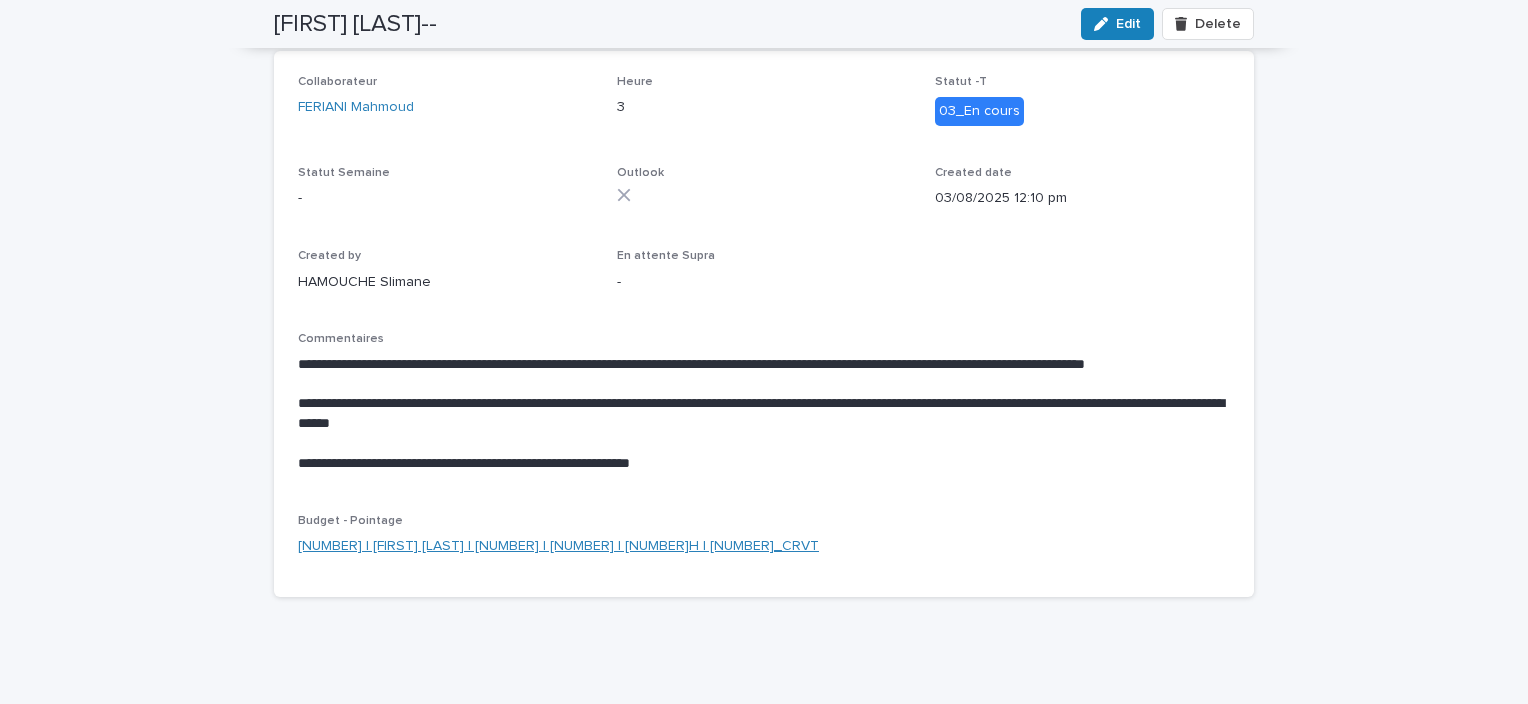 click on "[NUMBER] | [FIRST] [LAST] | [NUMBER] | [NUMBER] | [NUMBER]H | [NUMBER]_CRVT" at bounding box center (558, 546) 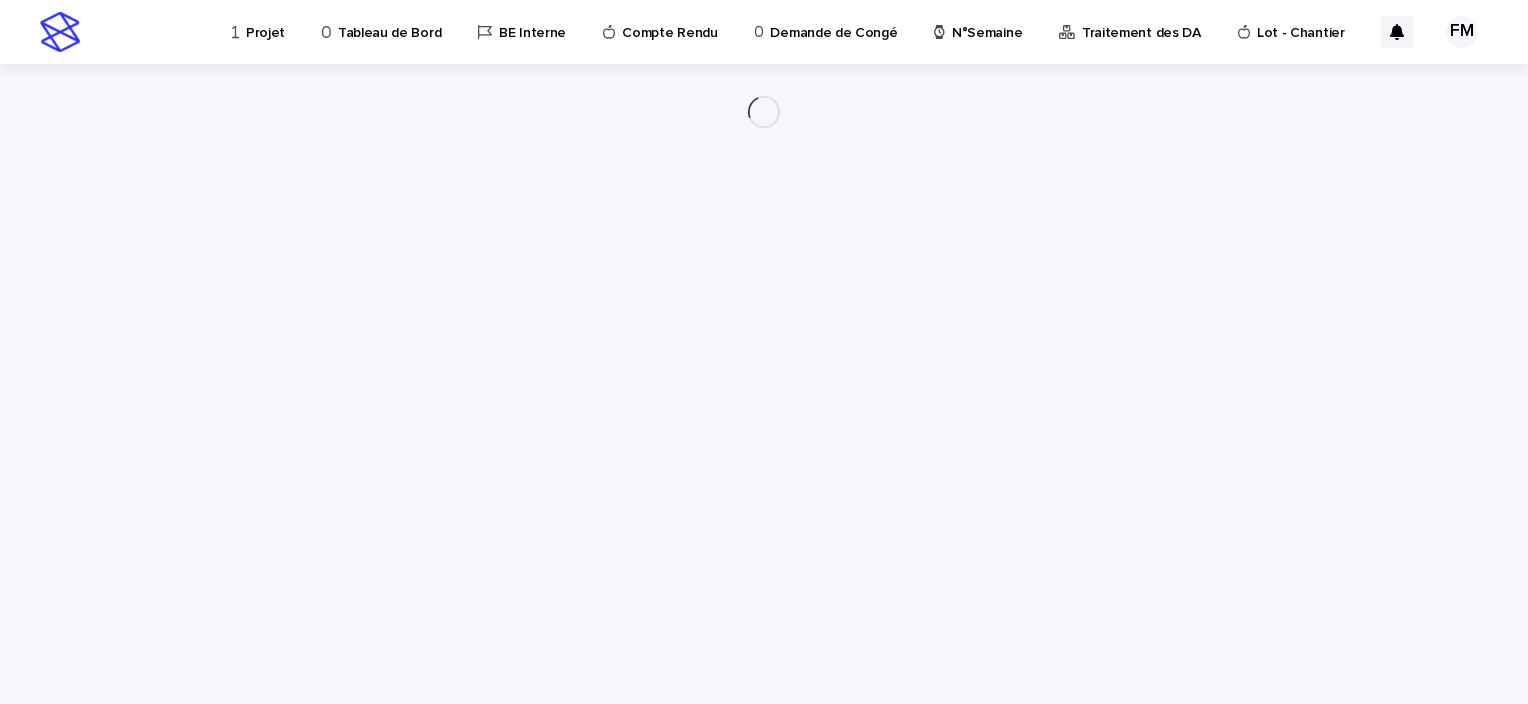 scroll, scrollTop: 0, scrollLeft: 0, axis: both 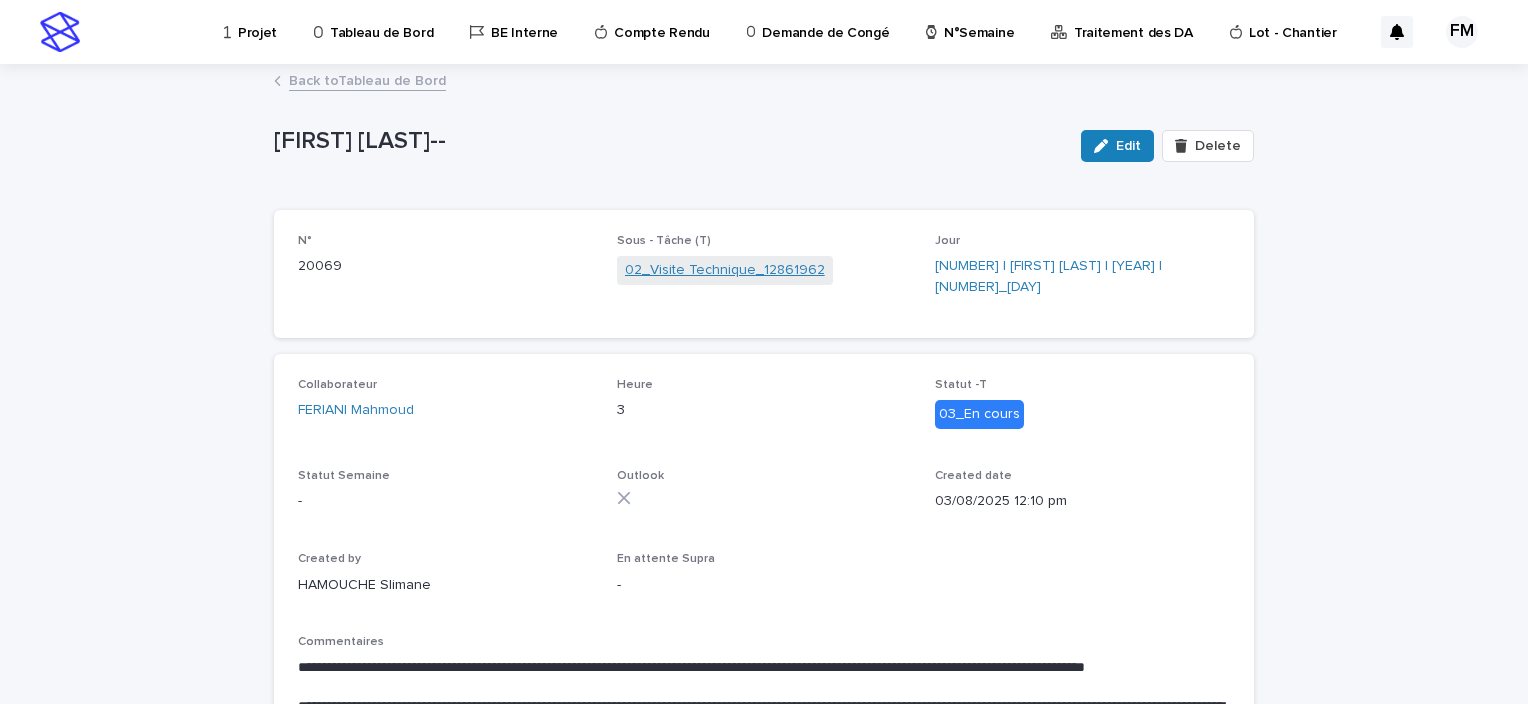 click on "02_Visite Technique_12861962" at bounding box center [725, 270] 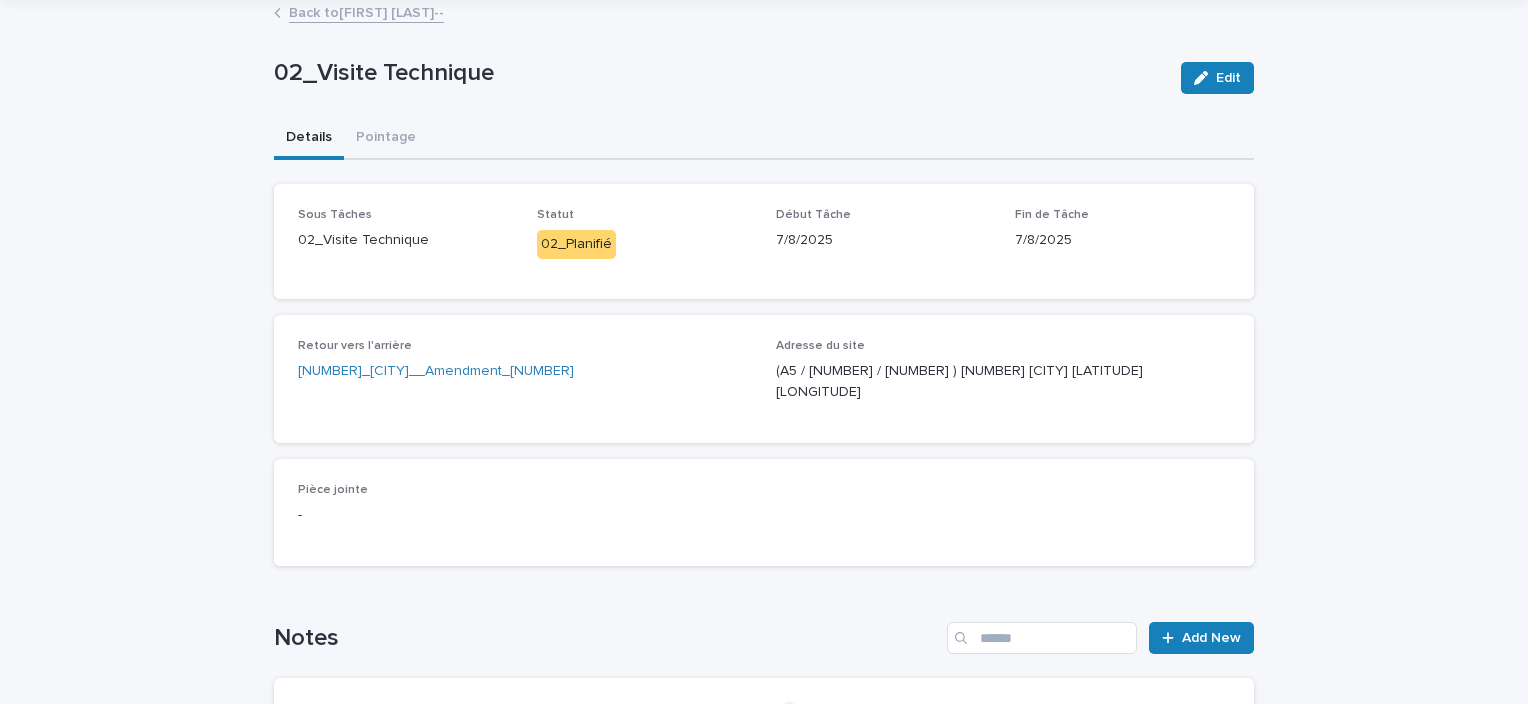 scroll, scrollTop: 100, scrollLeft: 0, axis: vertical 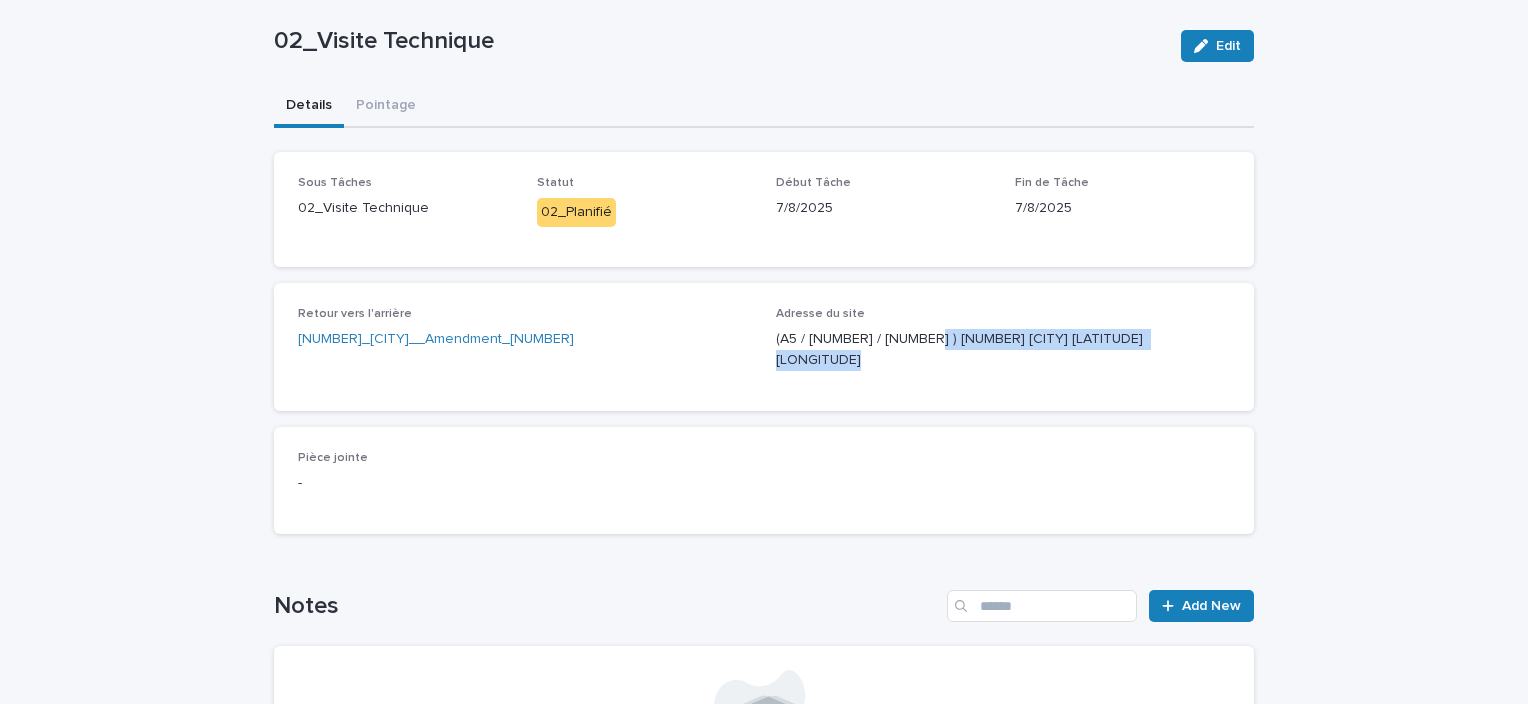 drag, startPoint x: 903, startPoint y: 335, endPoint x: 1178, endPoint y: 347, distance: 275.2617 